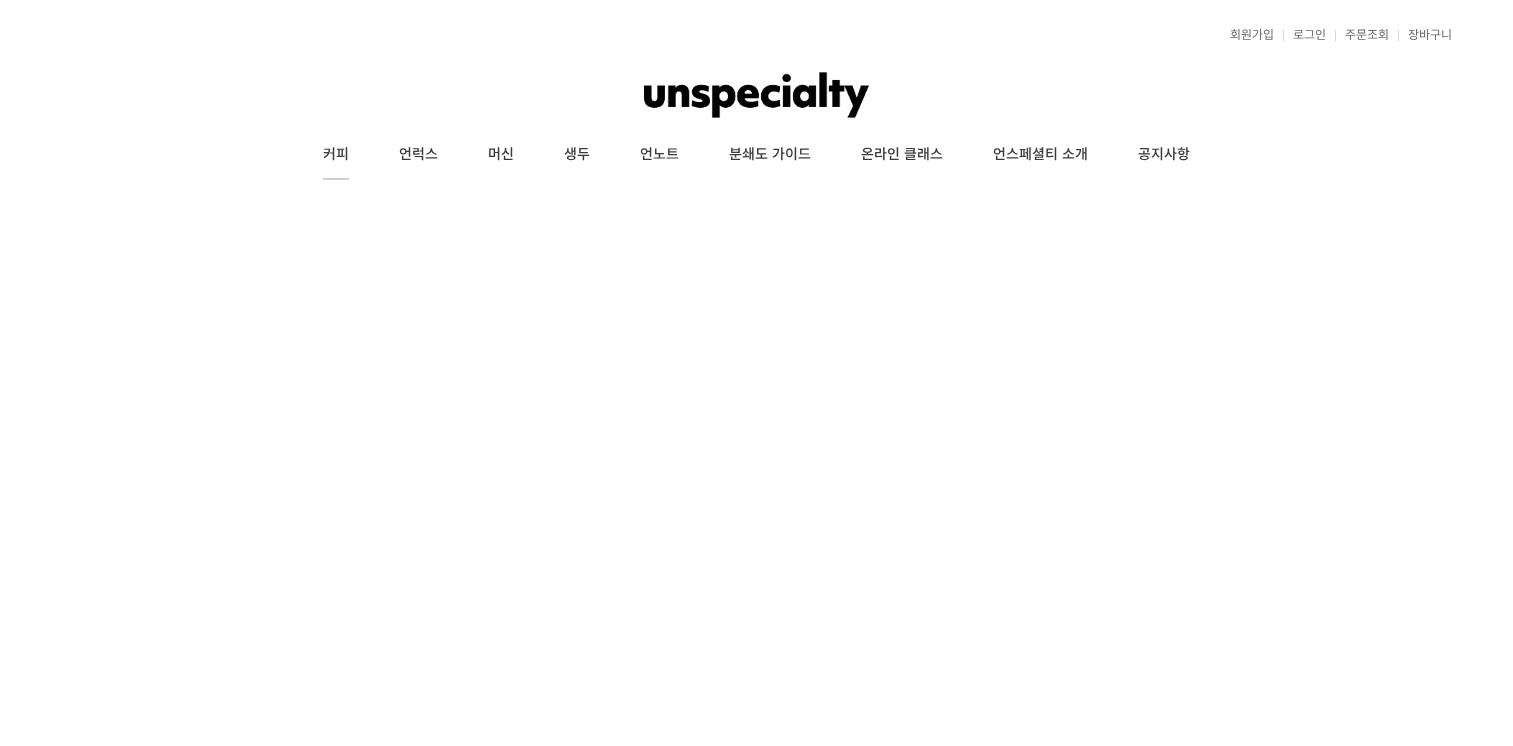 scroll, scrollTop: 0, scrollLeft: 0, axis: both 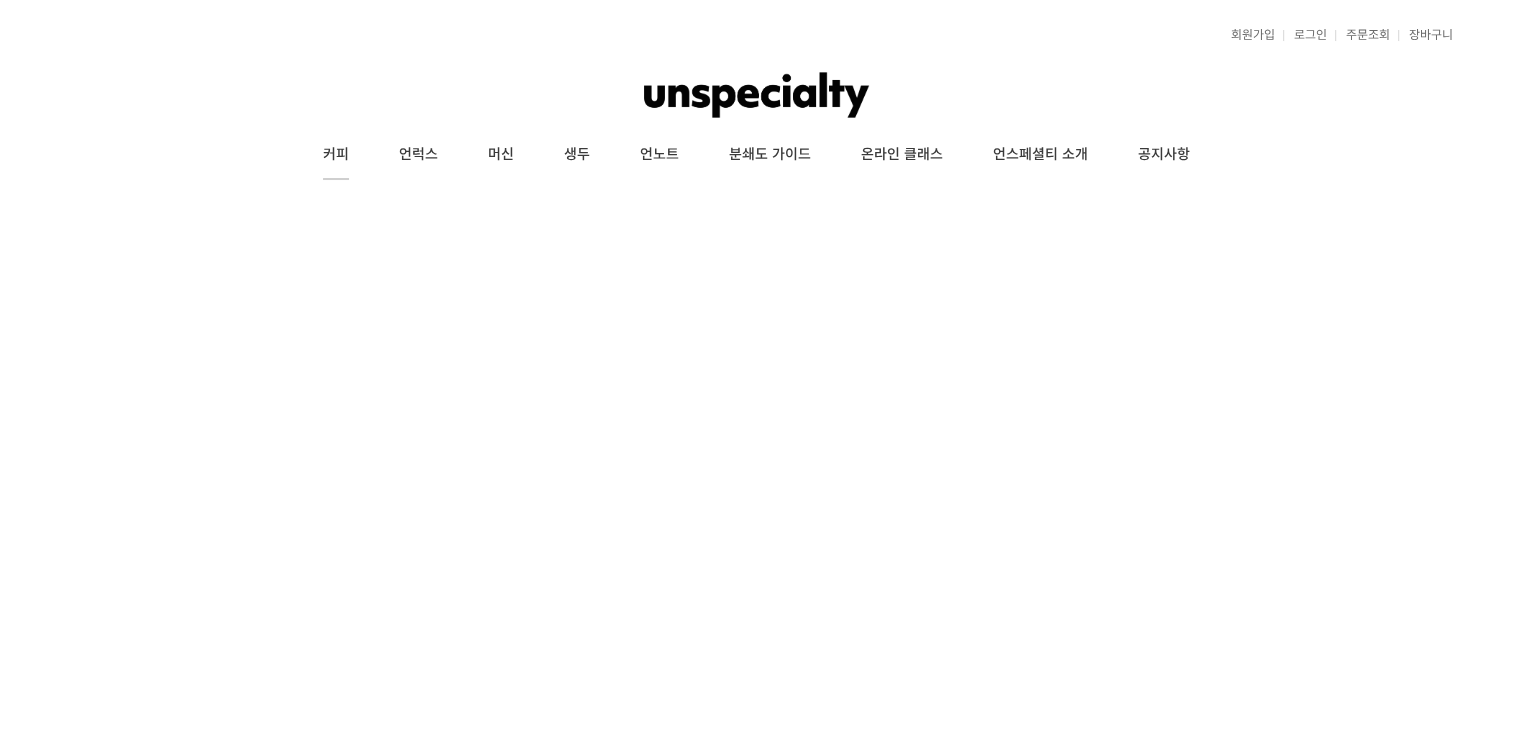 click on "커피" at bounding box center [336, 155] 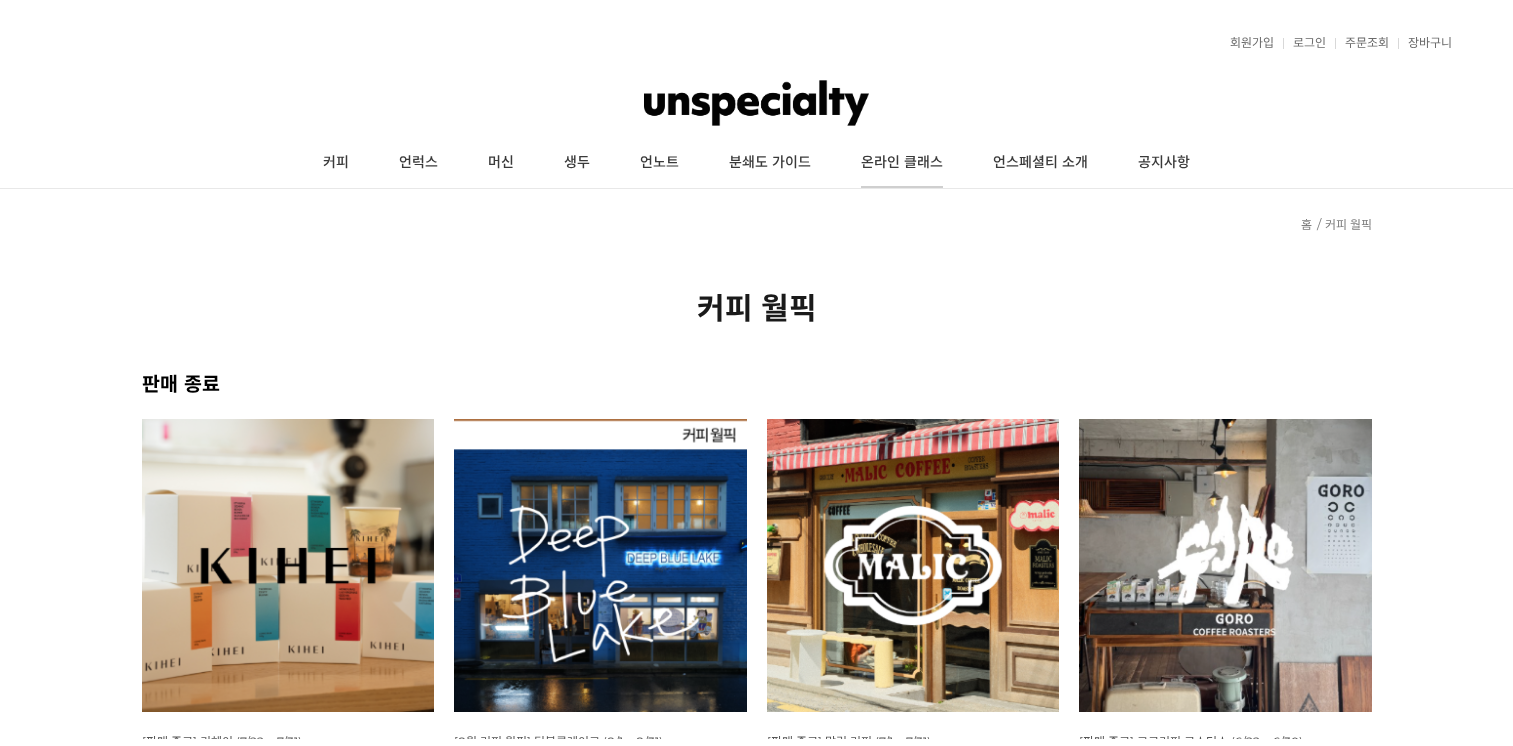 scroll, scrollTop: 0, scrollLeft: 0, axis: both 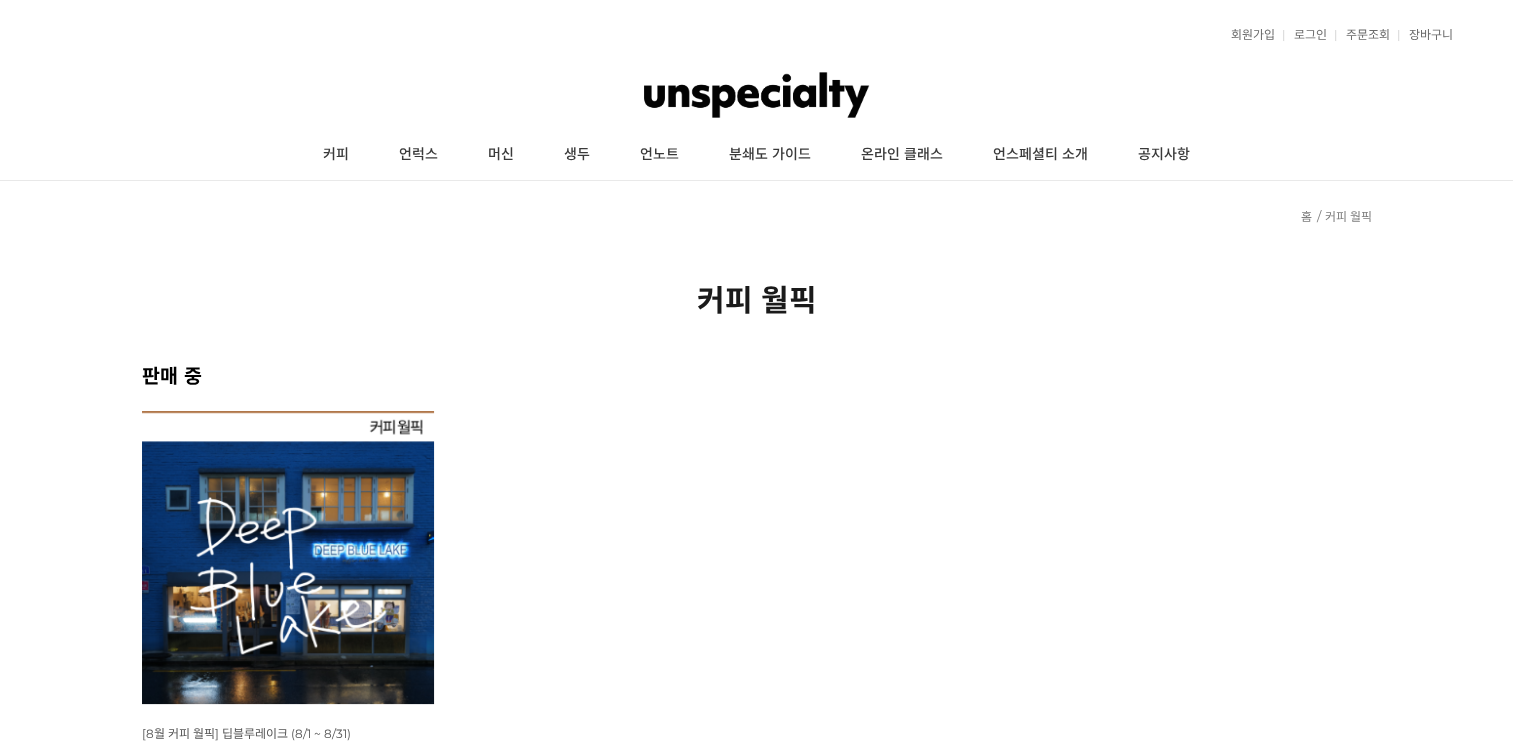 click at bounding box center (288, 557) 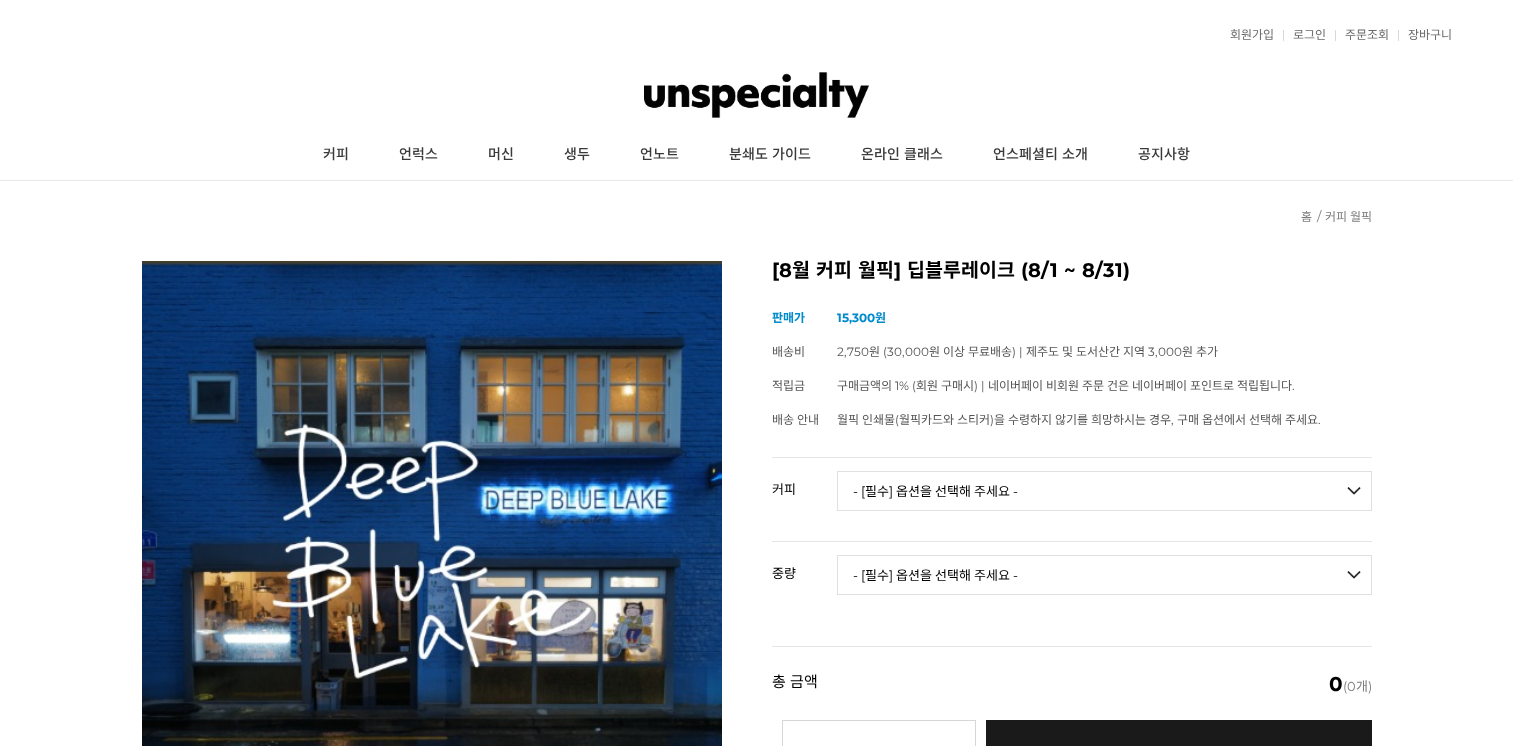 scroll, scrollTop: 0, scrollLeft: 0, axis: both 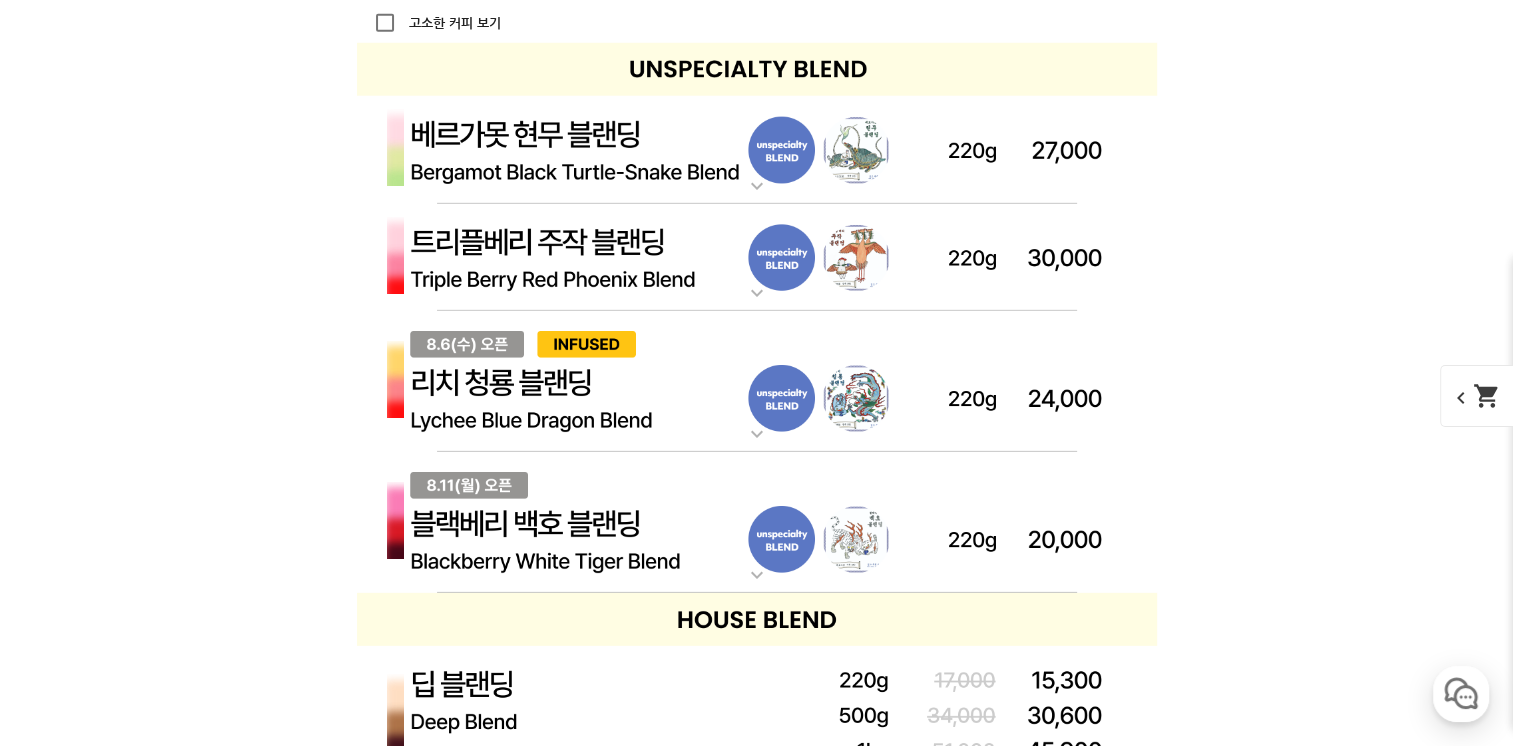 click at bounding box center (757, 258) 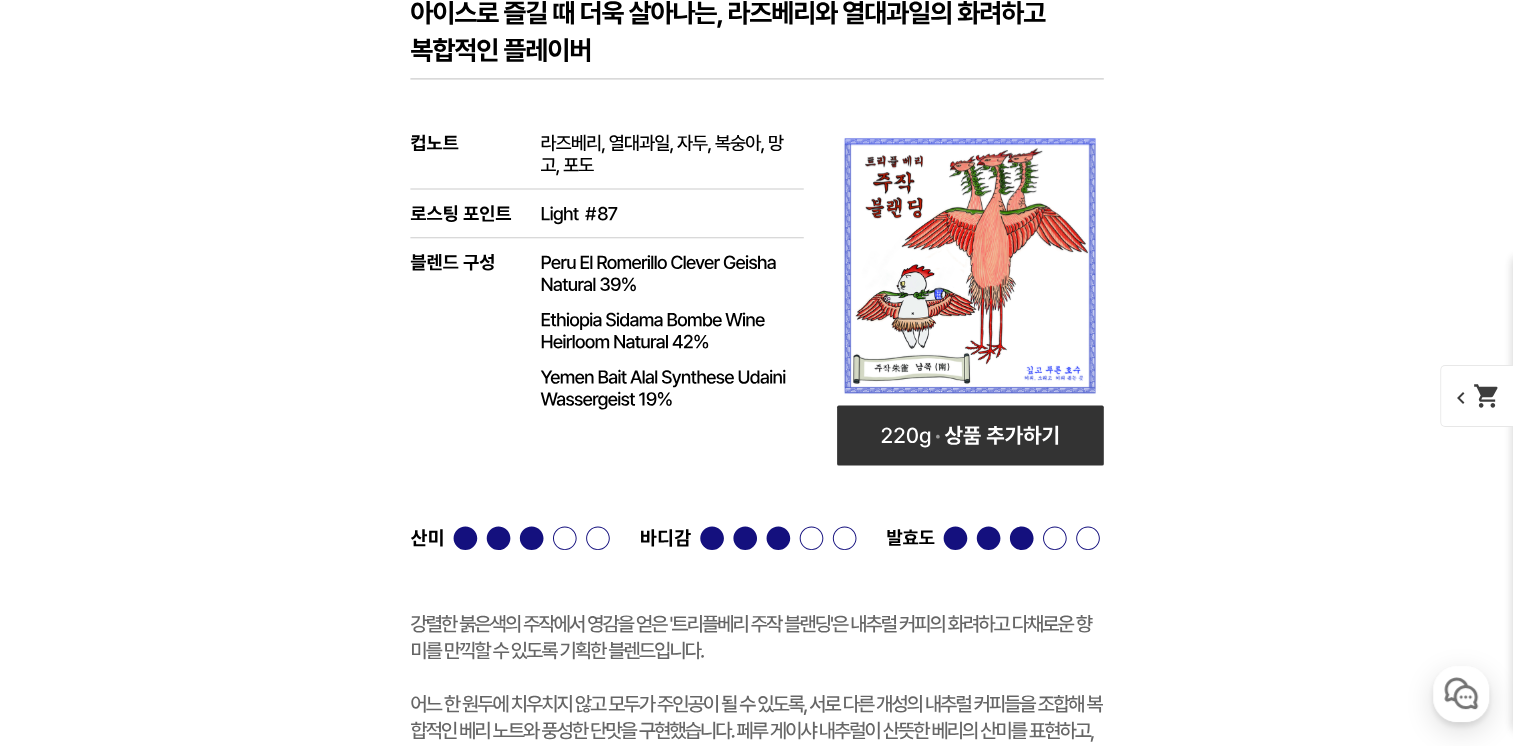 scroll, scrollTop: 6342, scrollLeft: 0, axis: vertical 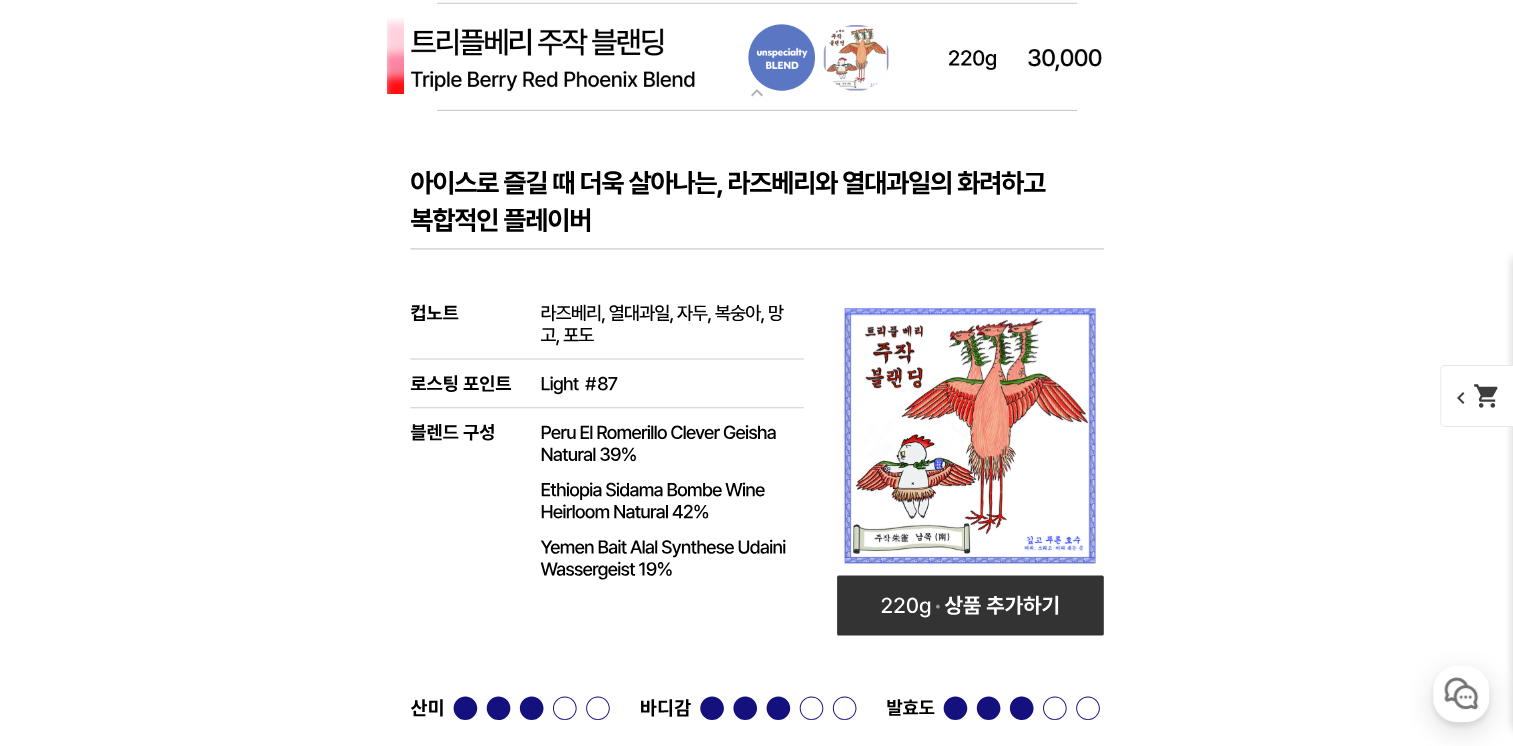 click at bounding box center (757, 58) 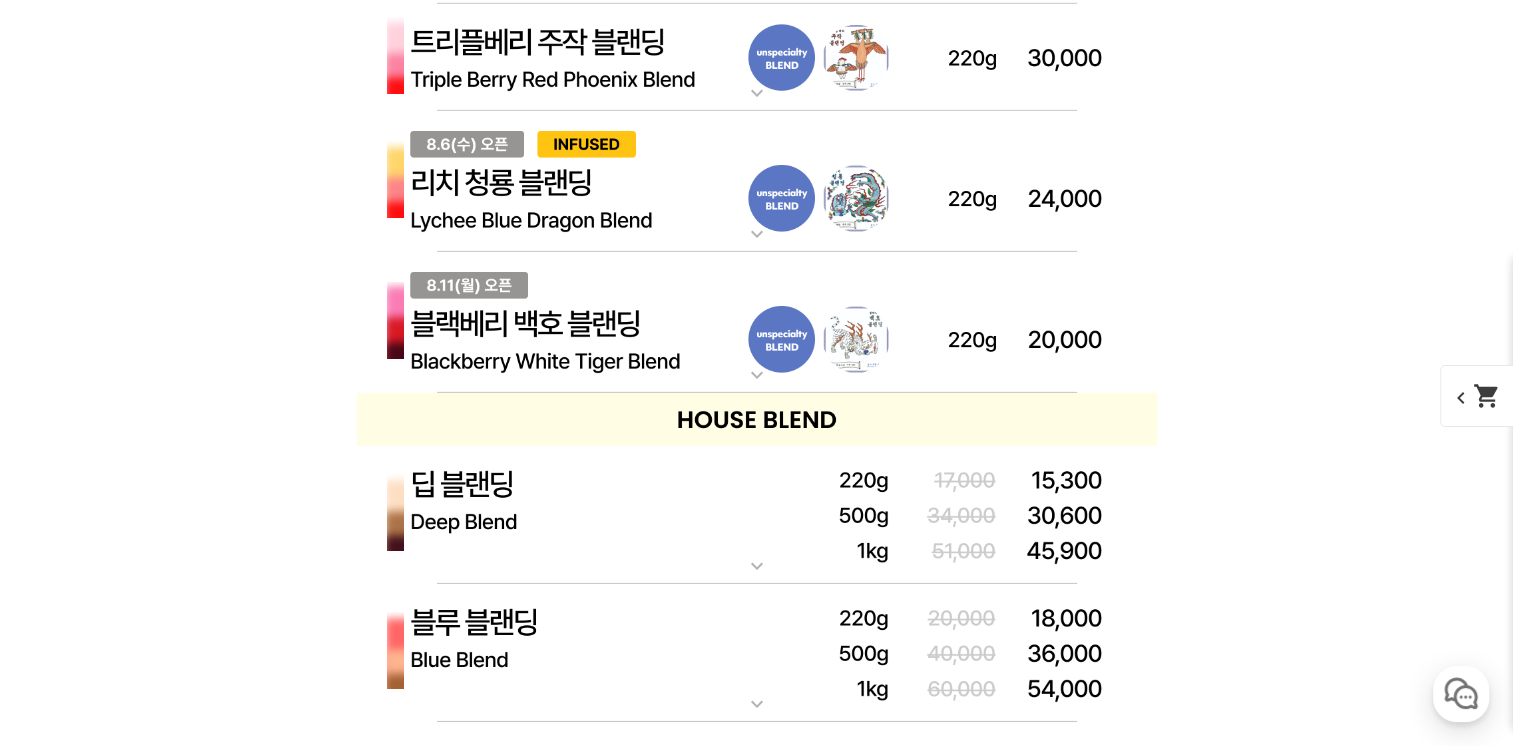 click at bounding box center [757, 58] 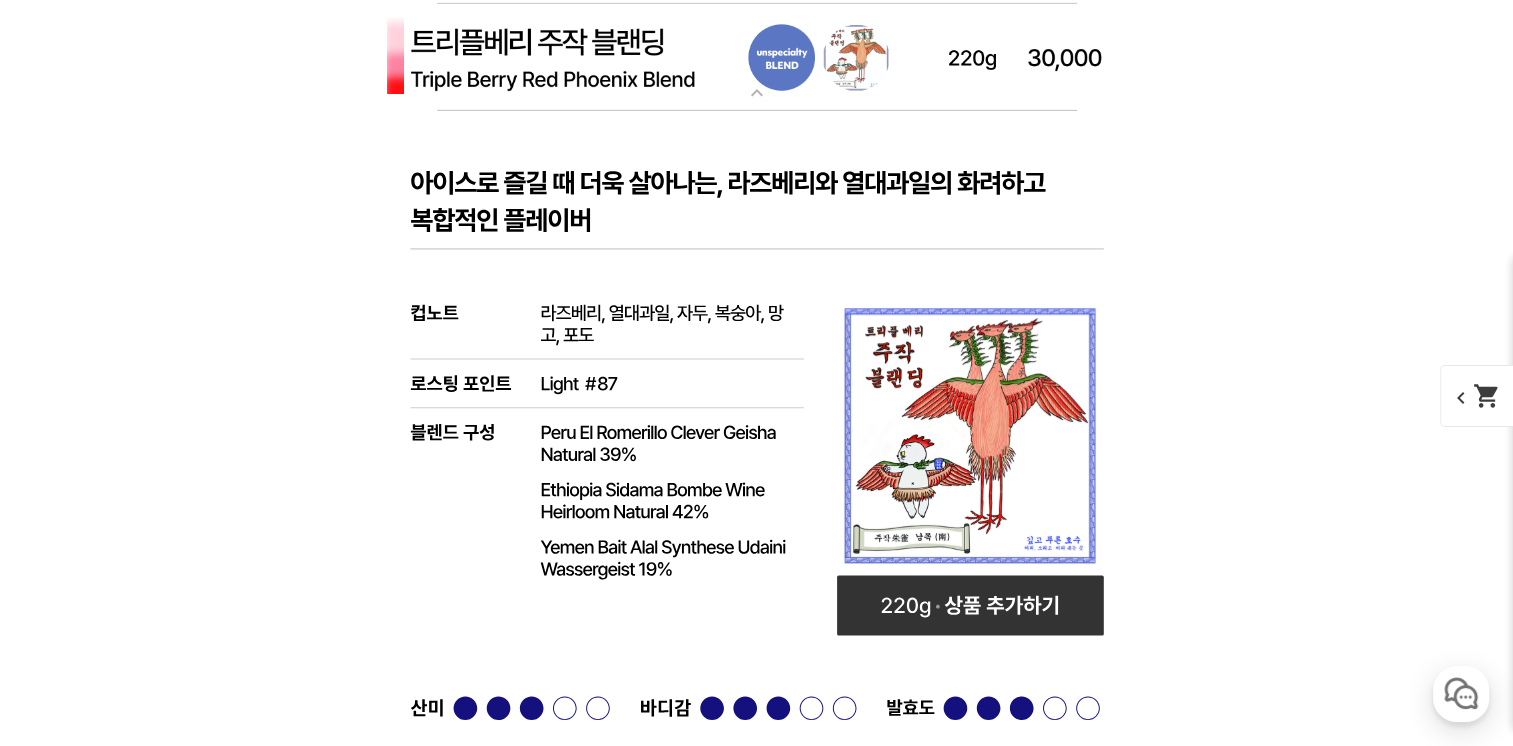 click at bounding box center [757, 58] 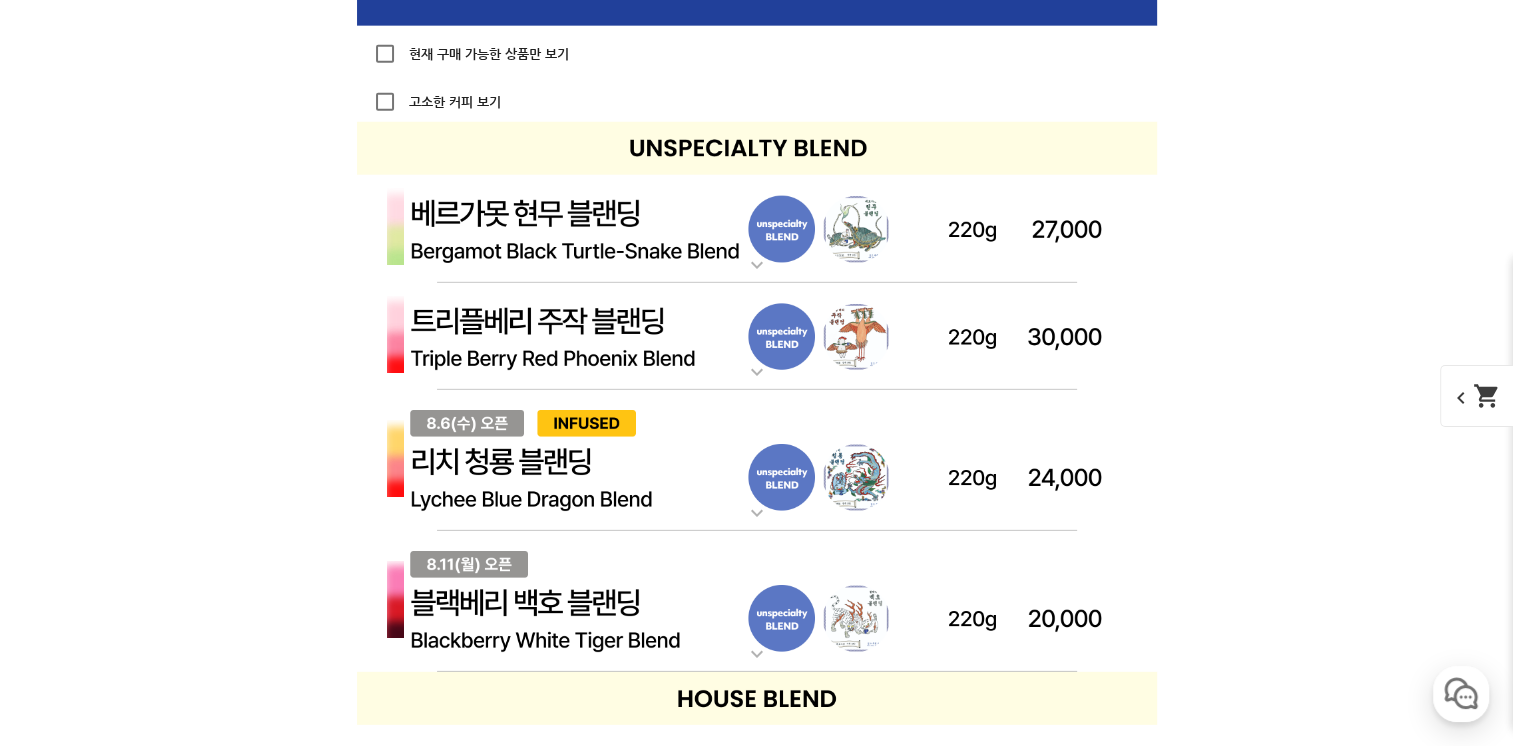 scroll, scrollTop: 5942, scrollLeft: 0, axis: vertical 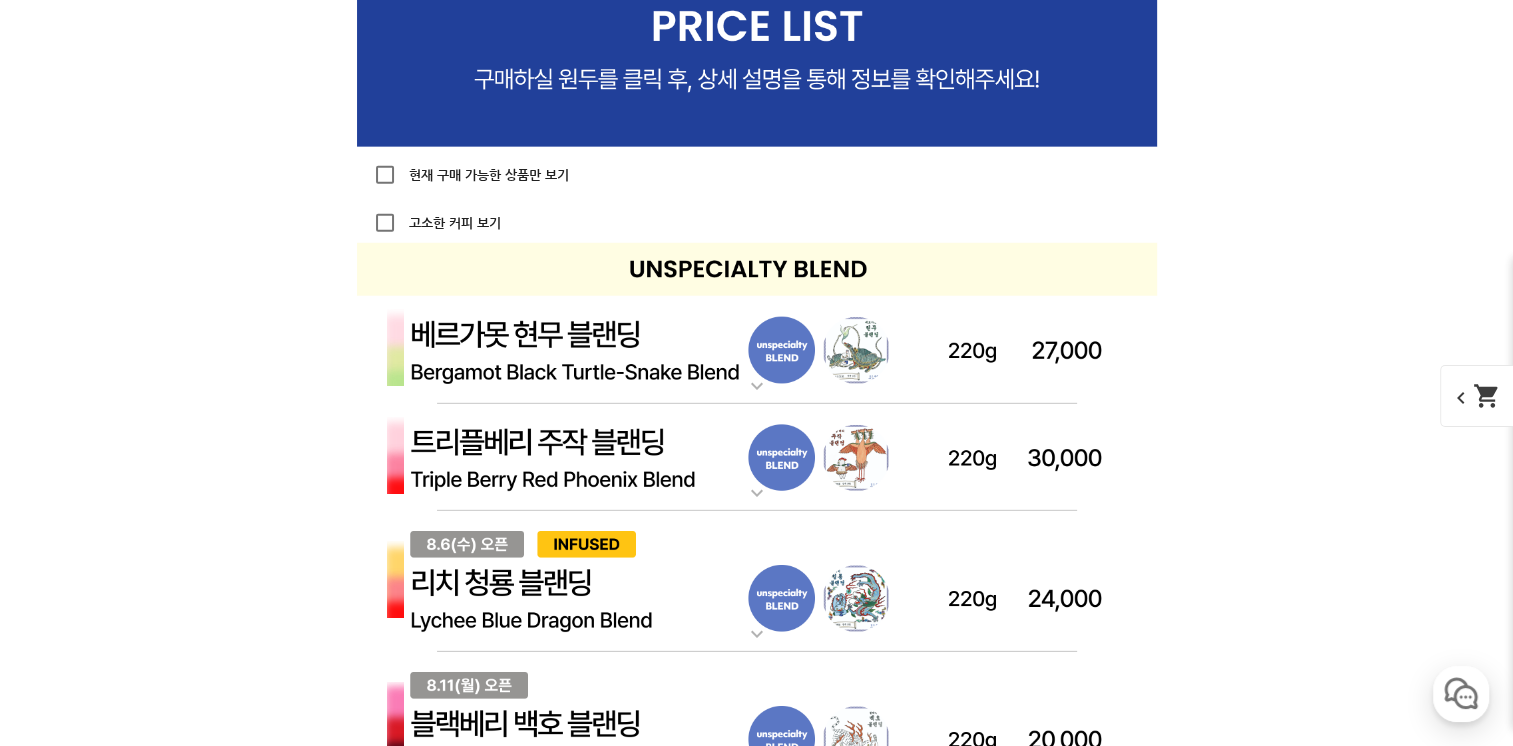 click at bounding box center [757, 350] 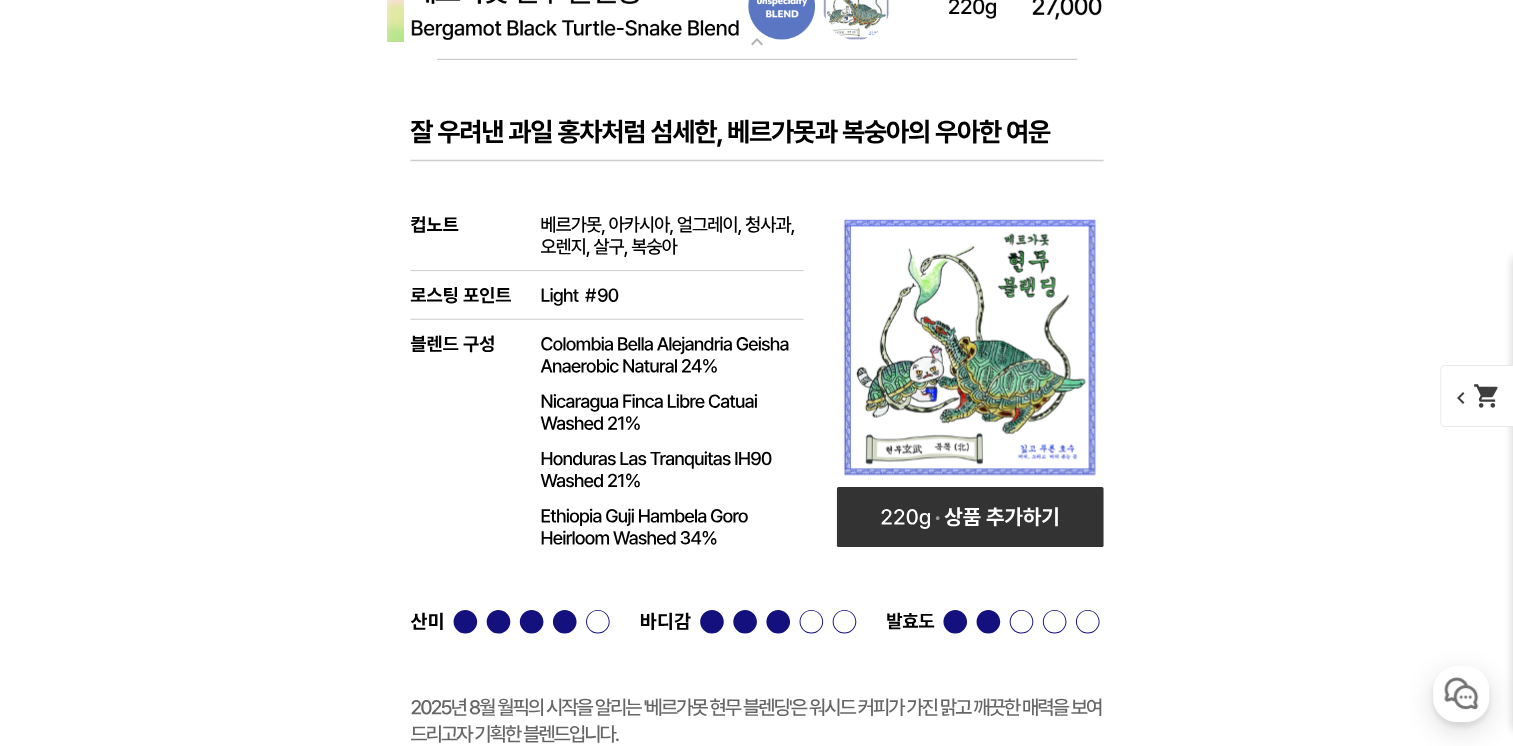 scroll, scrollTop: 6242, scrollLeft: 0, axis: vertical 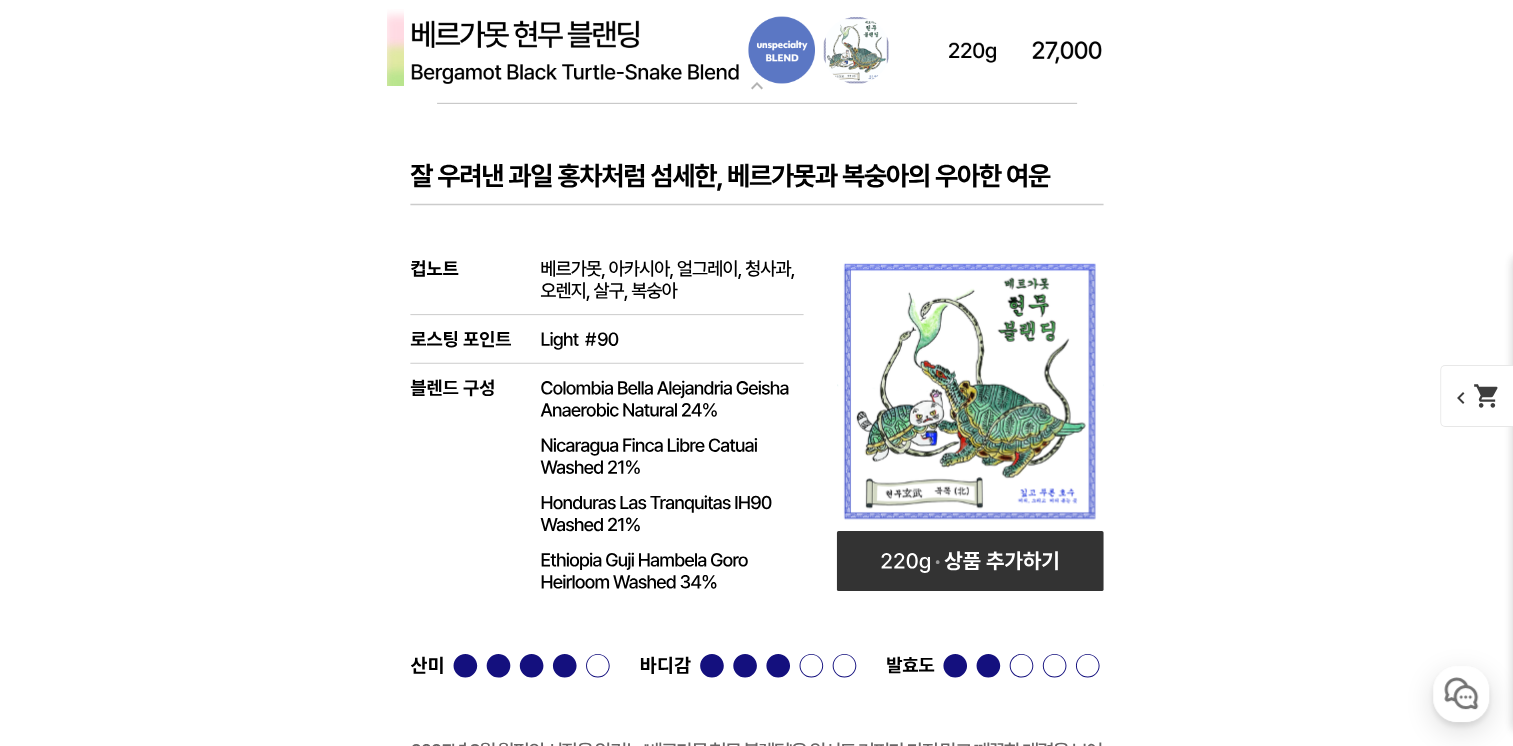 click 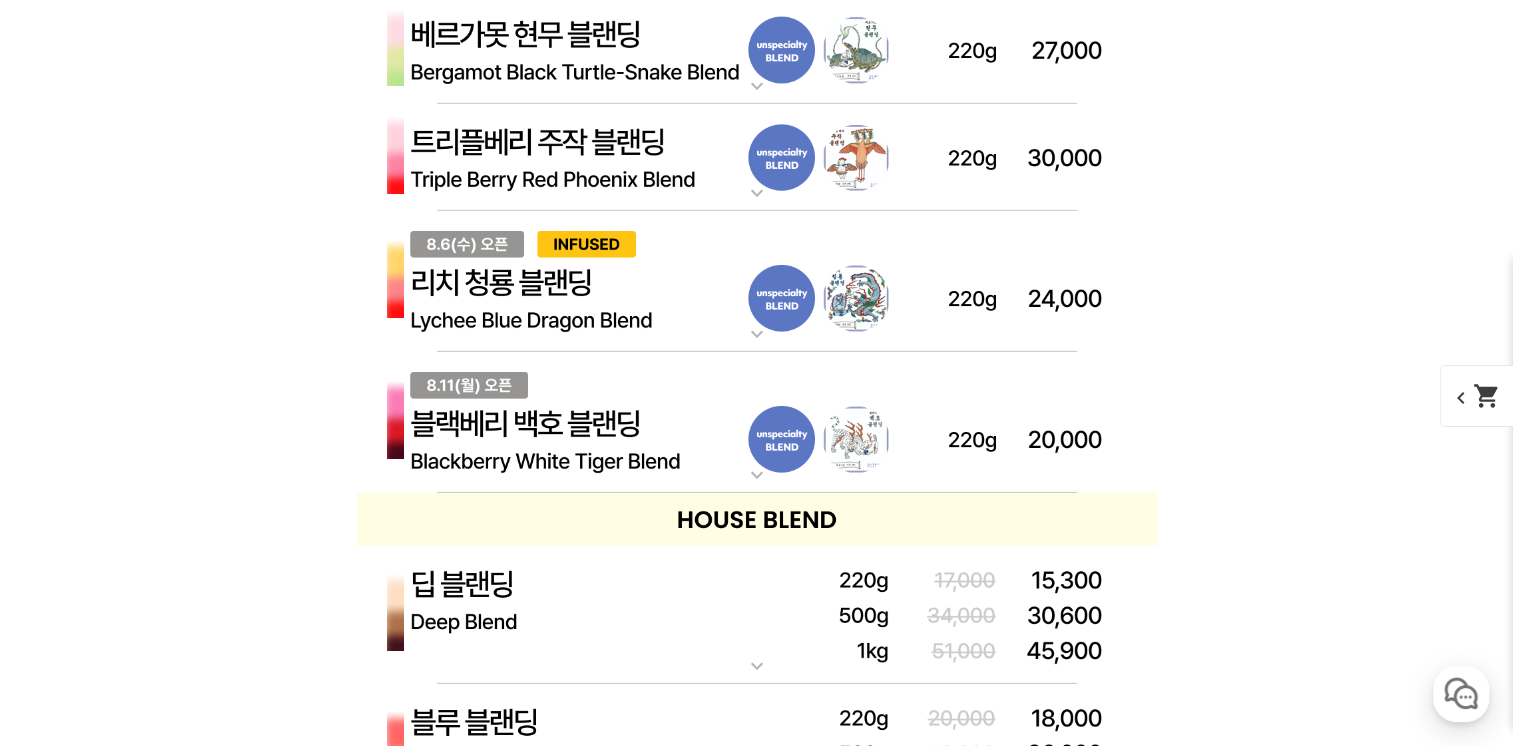 click at bounding box center [757, 50] 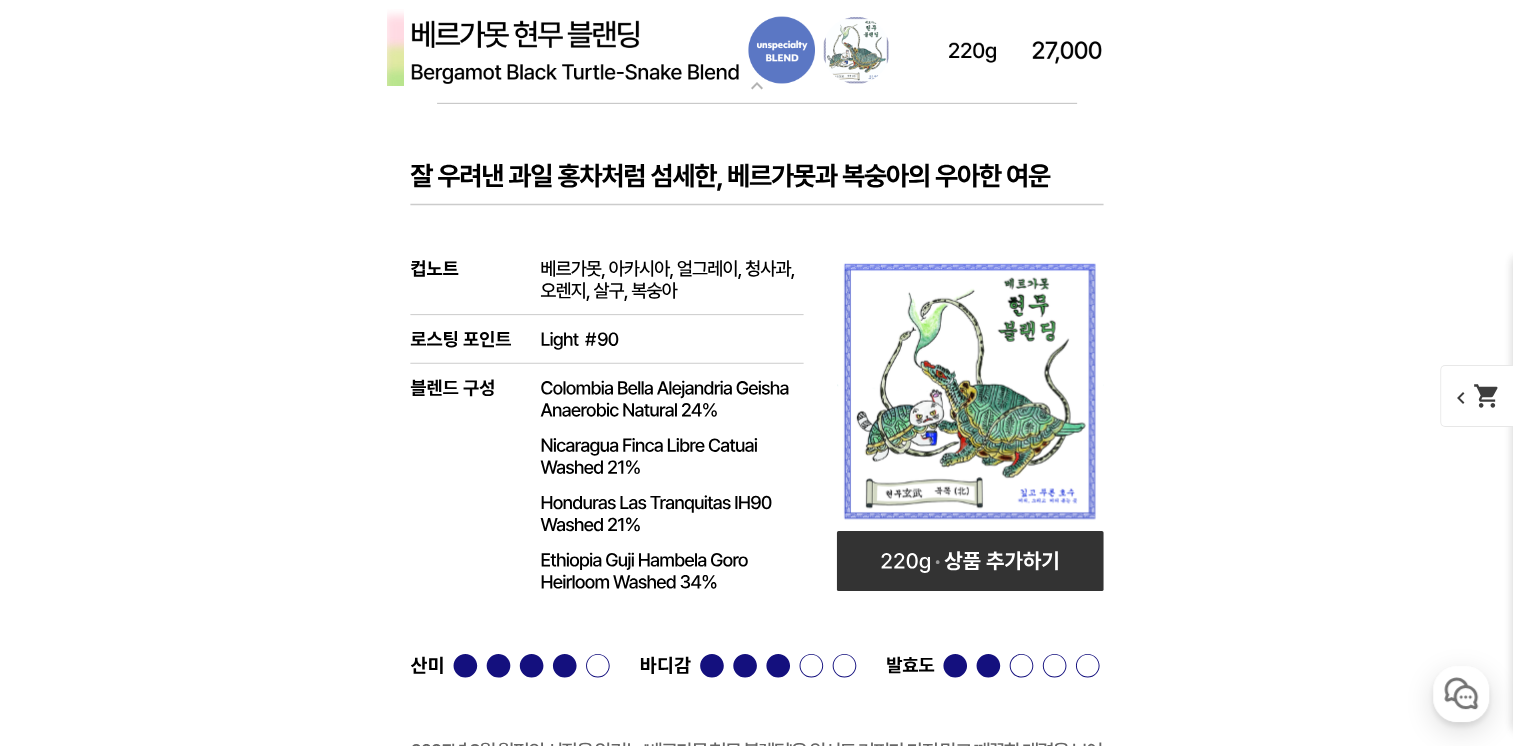 click at bounding box center (757, 50) 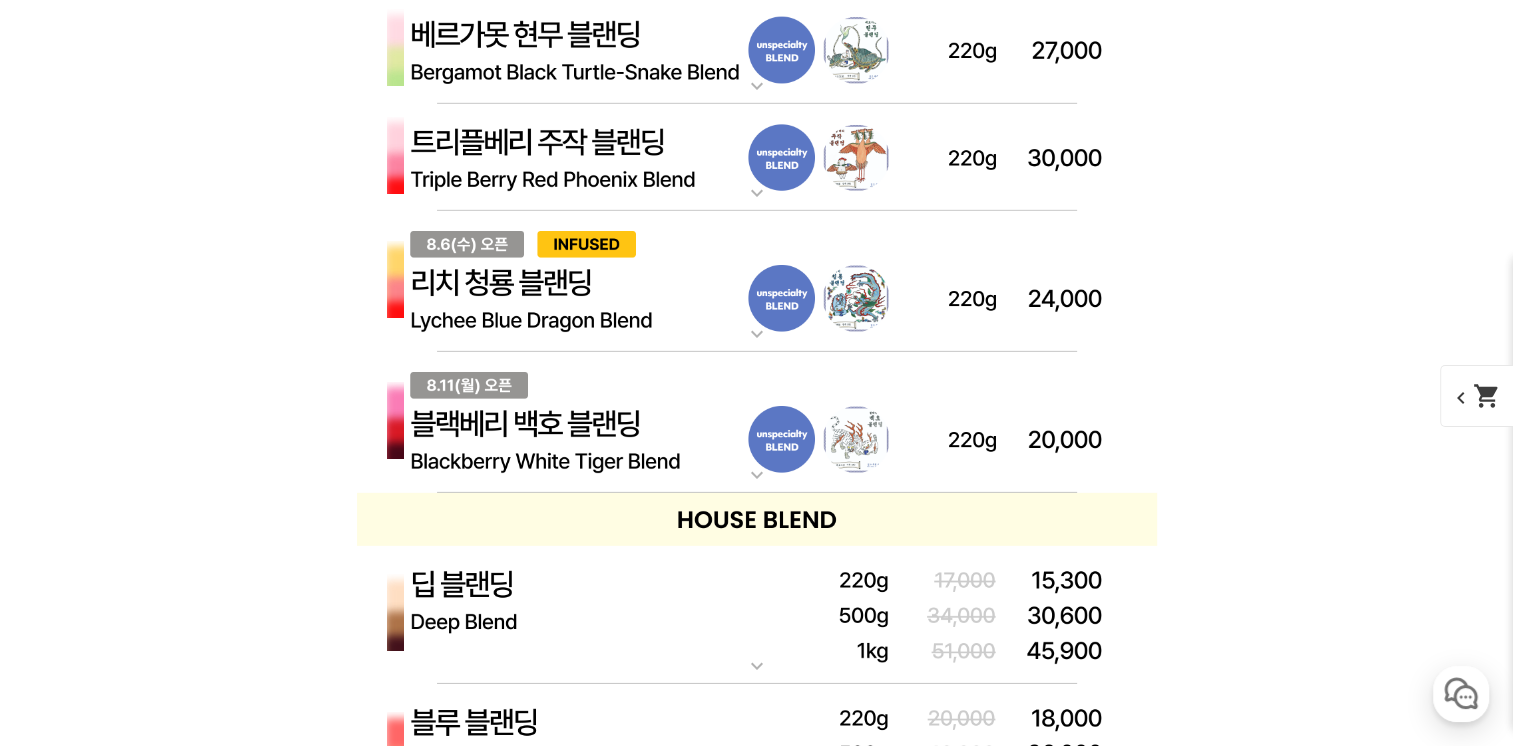 click at bounding box center (757, 50) 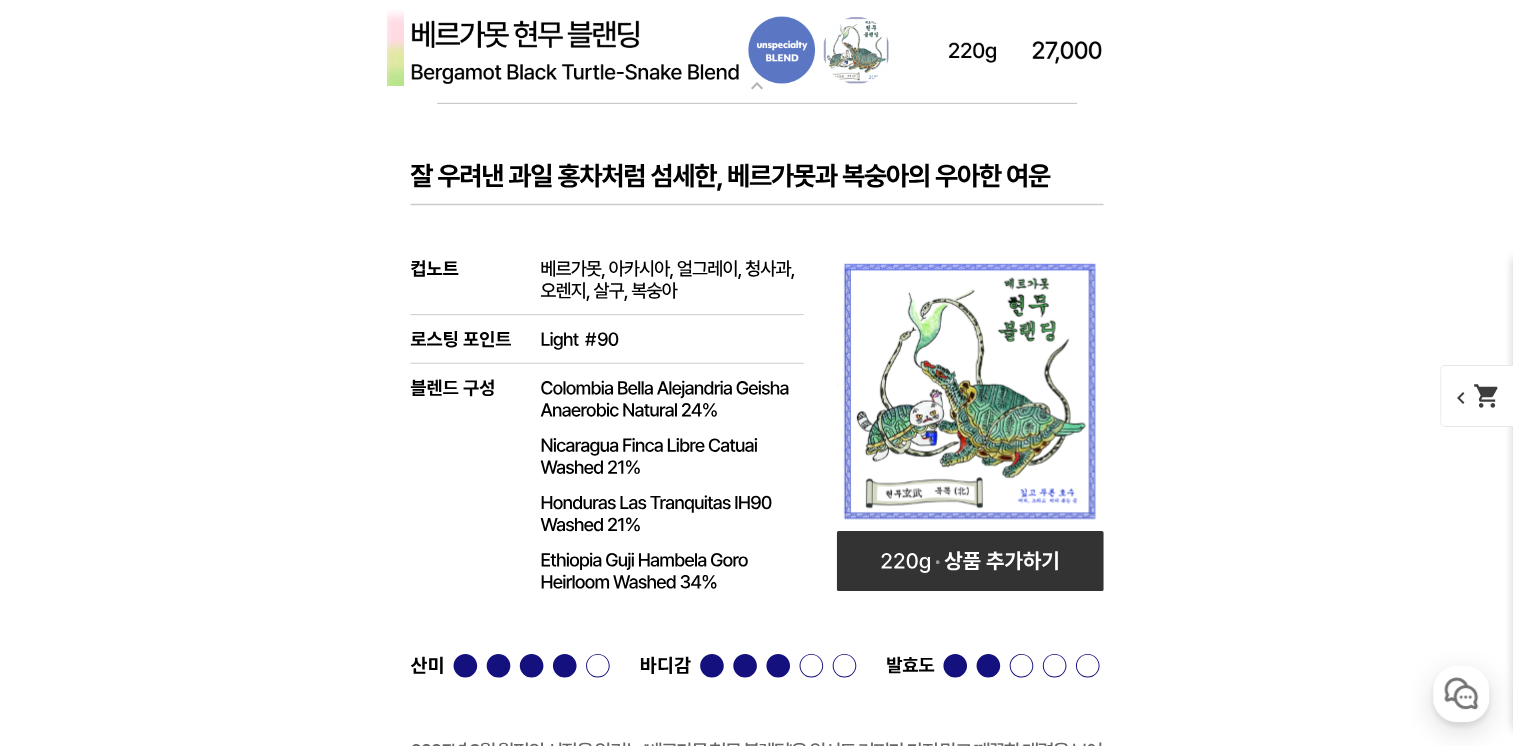 click at bounding box center [757, 50] 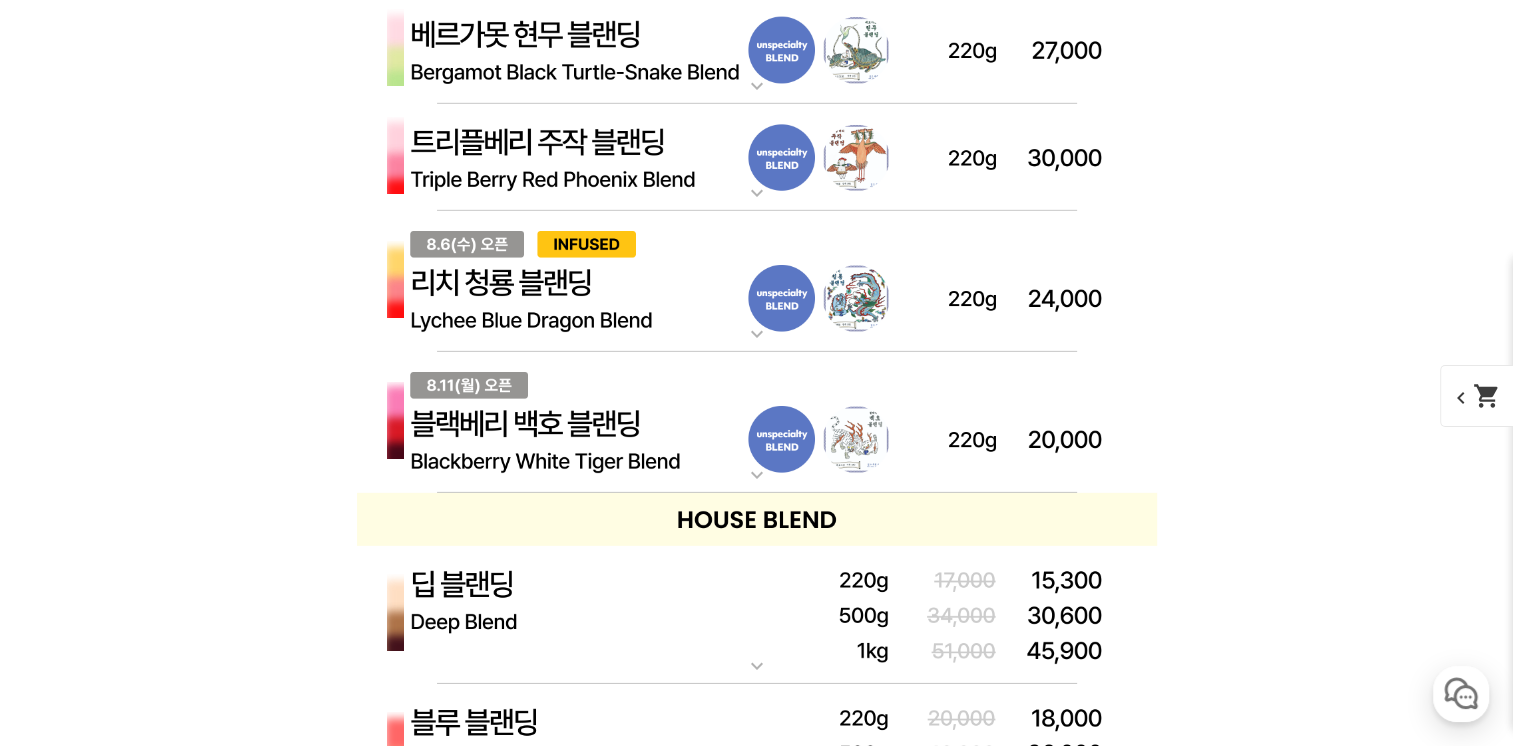 click at bounding box center (757, 50) 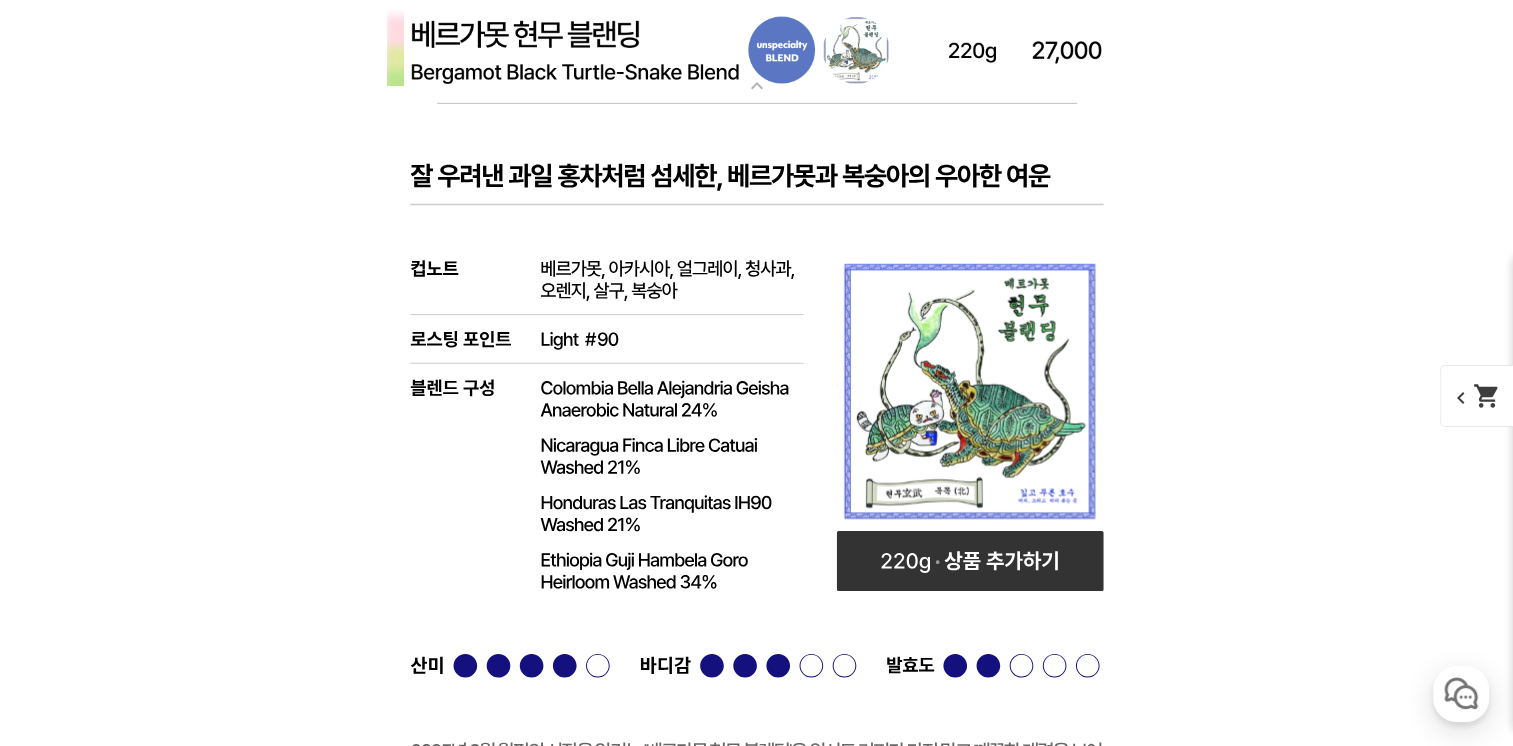 click at bounding box center [757, 50] 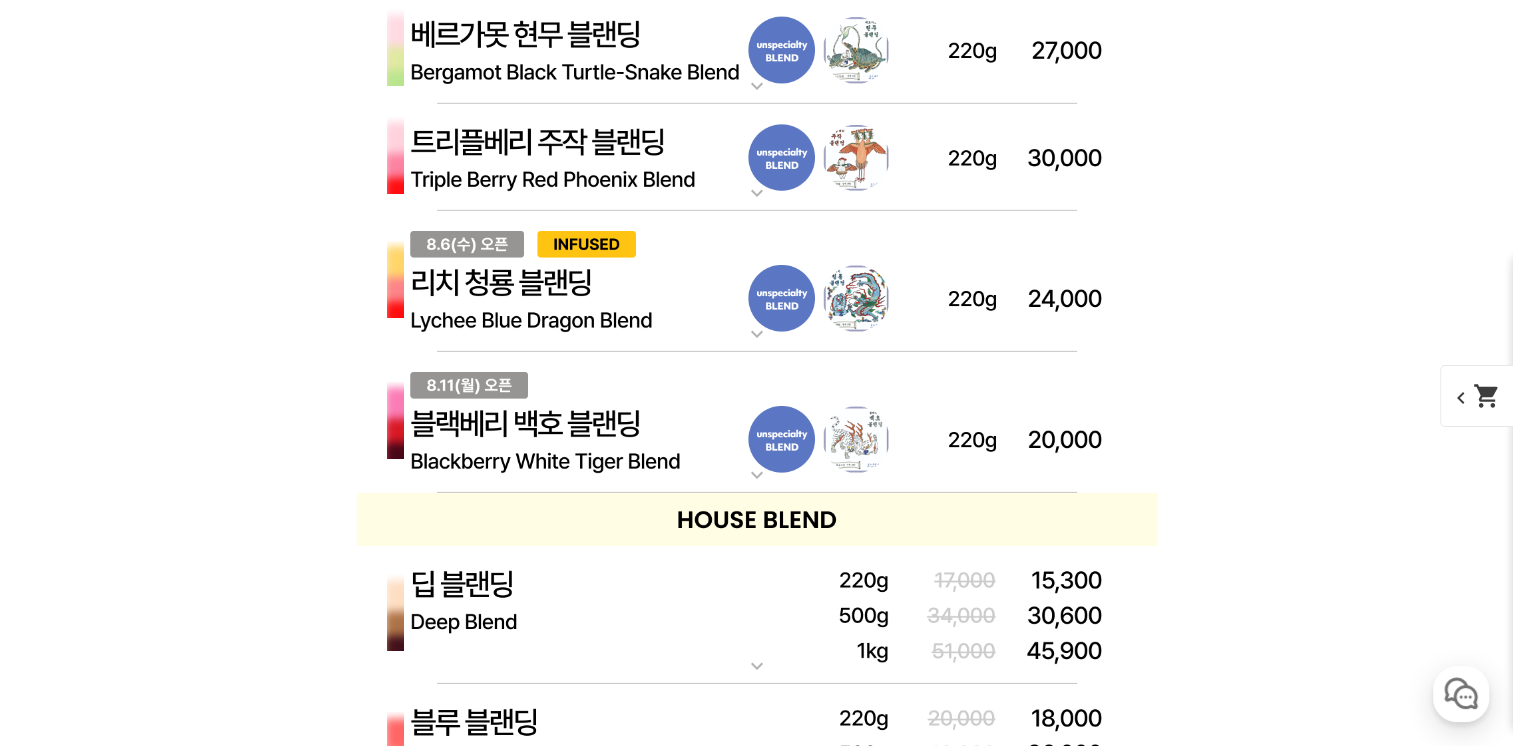 click at bounding box center [757, 282] 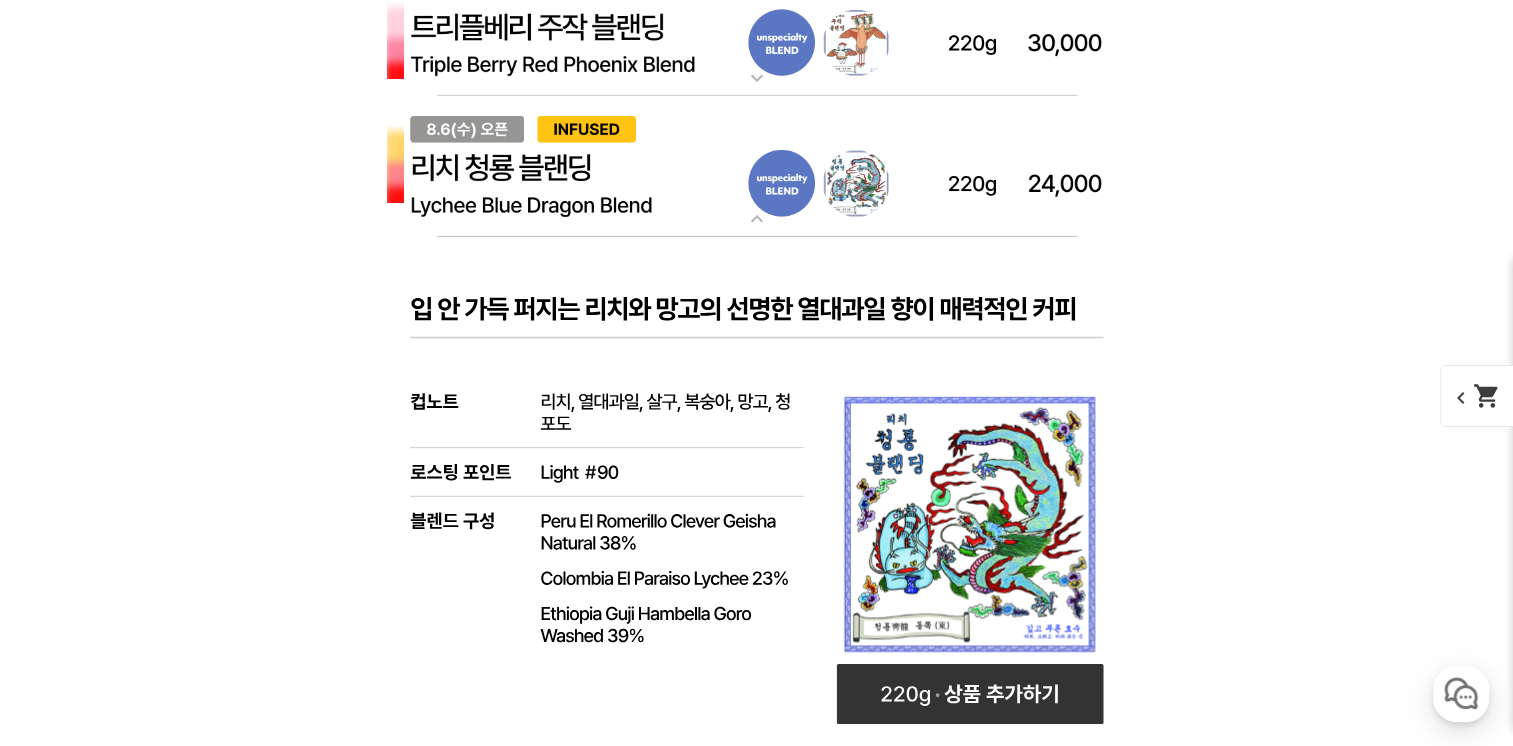 scroll, scrollTop: 6442, scrollLeft: 0, axis: vertical 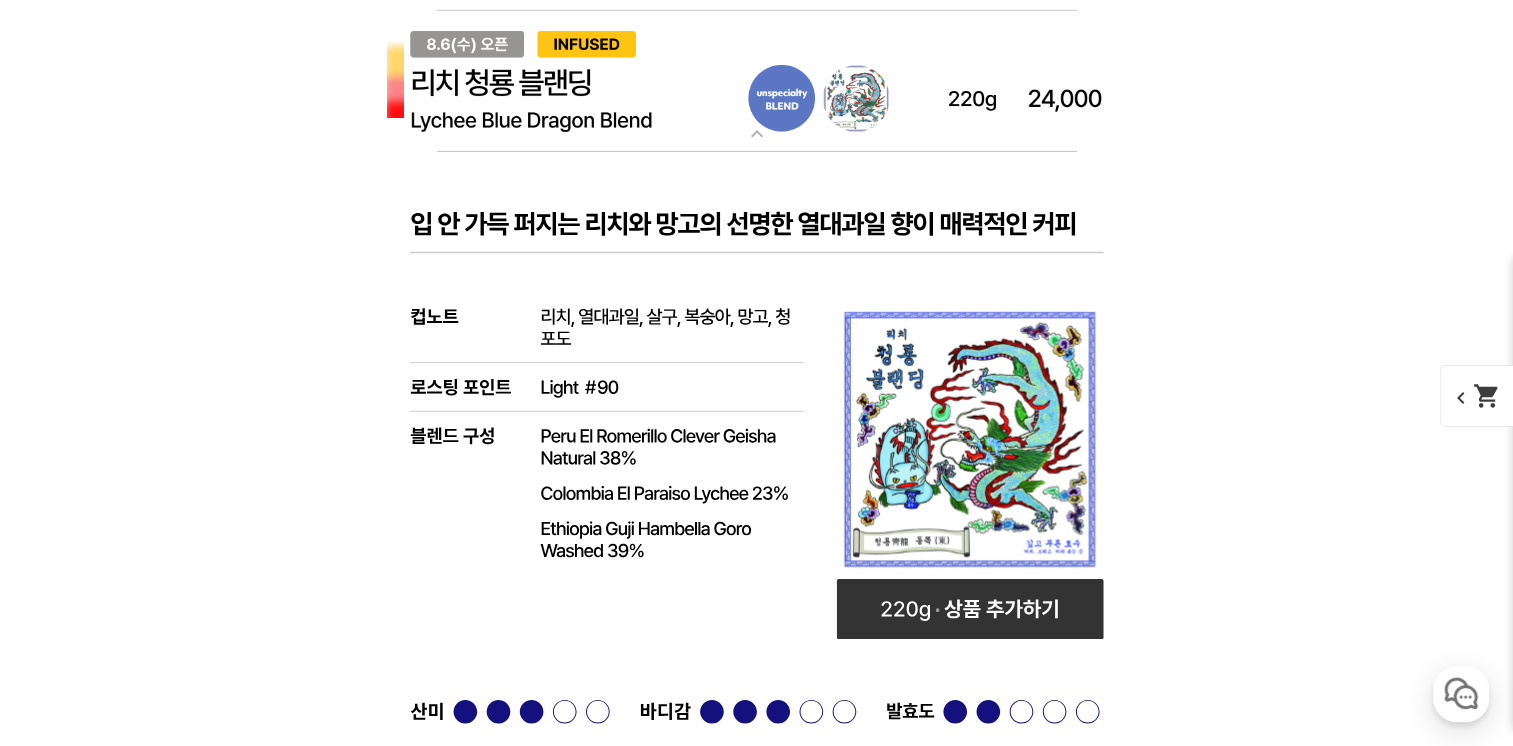 click at bounding box center (757, 82) 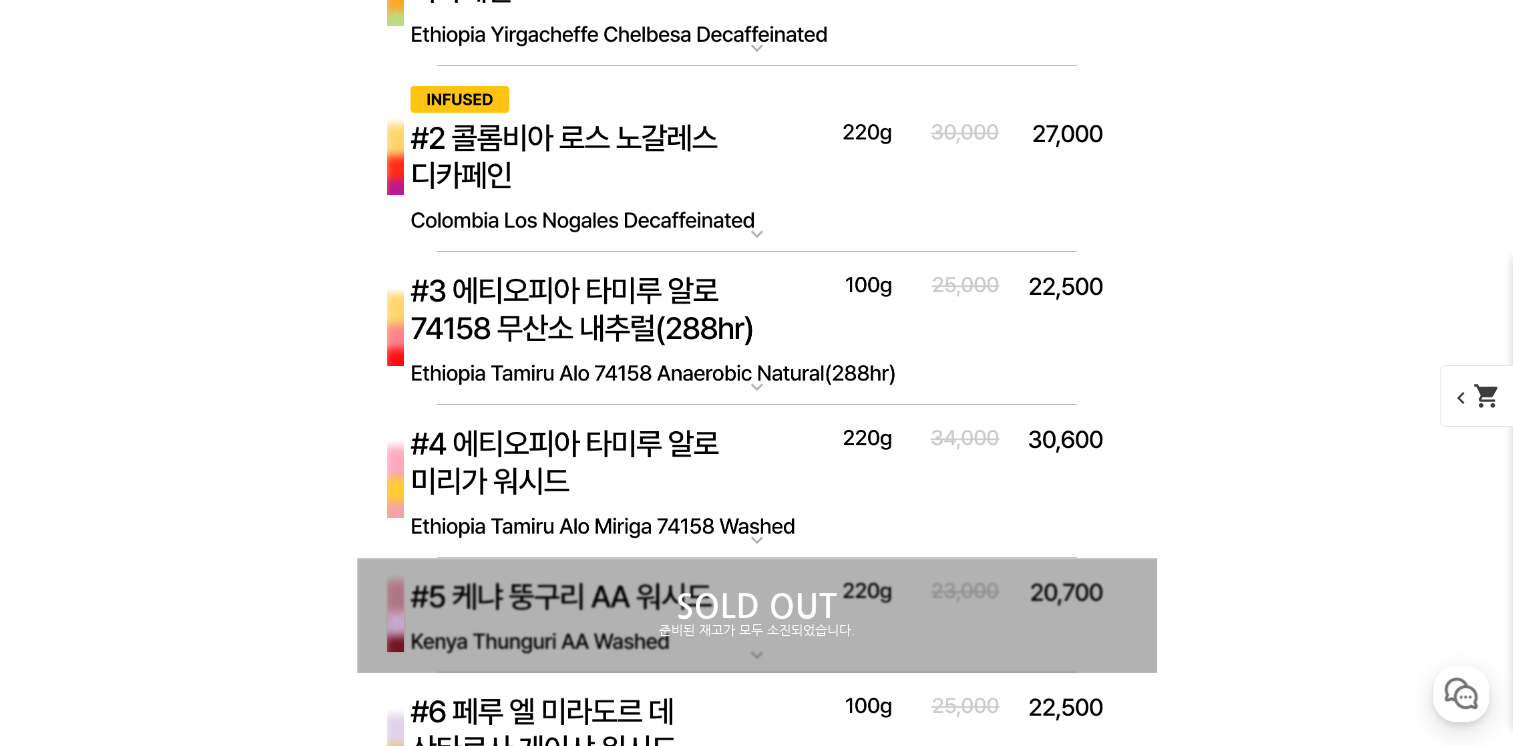 scroll, scrollTop: 7542, scrollLeft: 0, axis: vertical 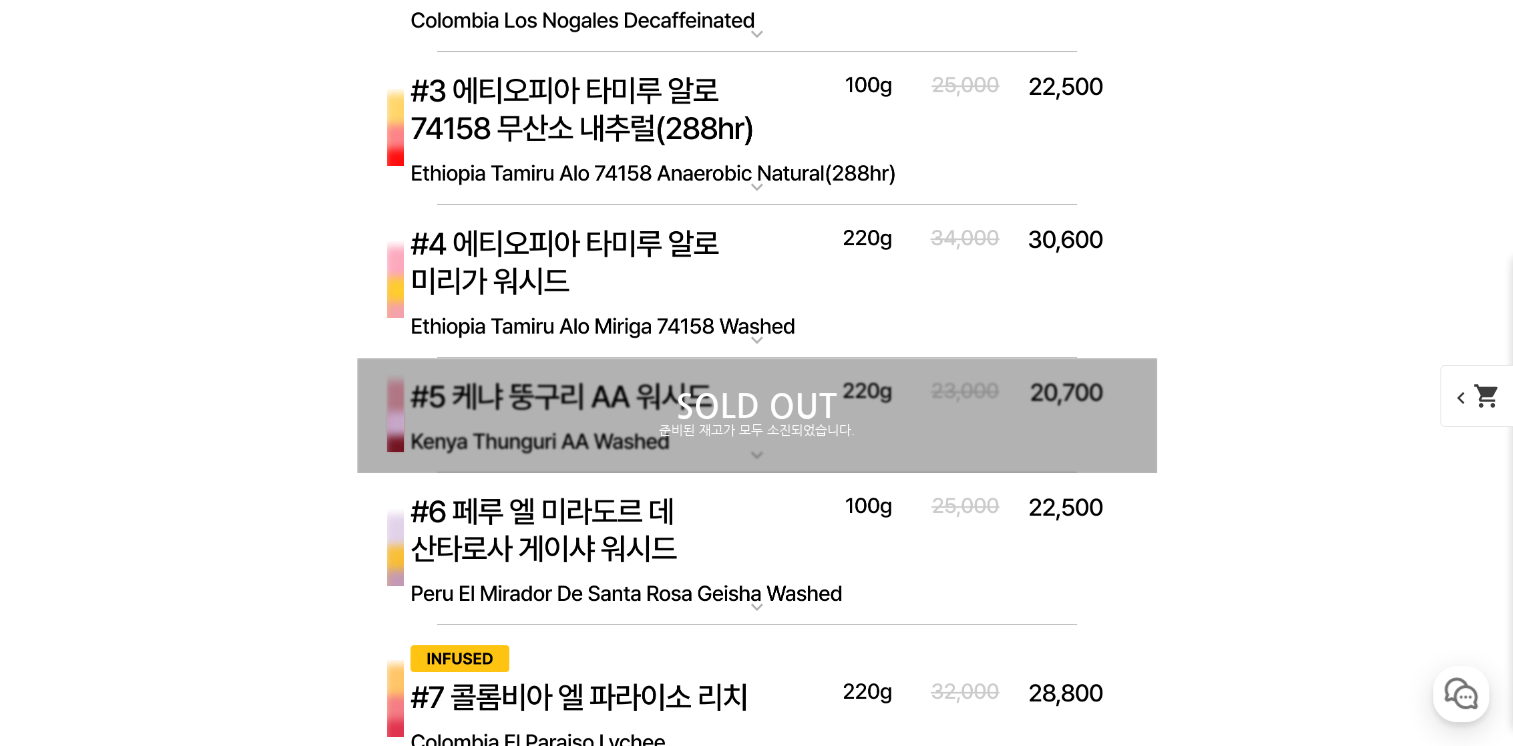 click on "SOLD OUT" at bounding box center [757, 407] 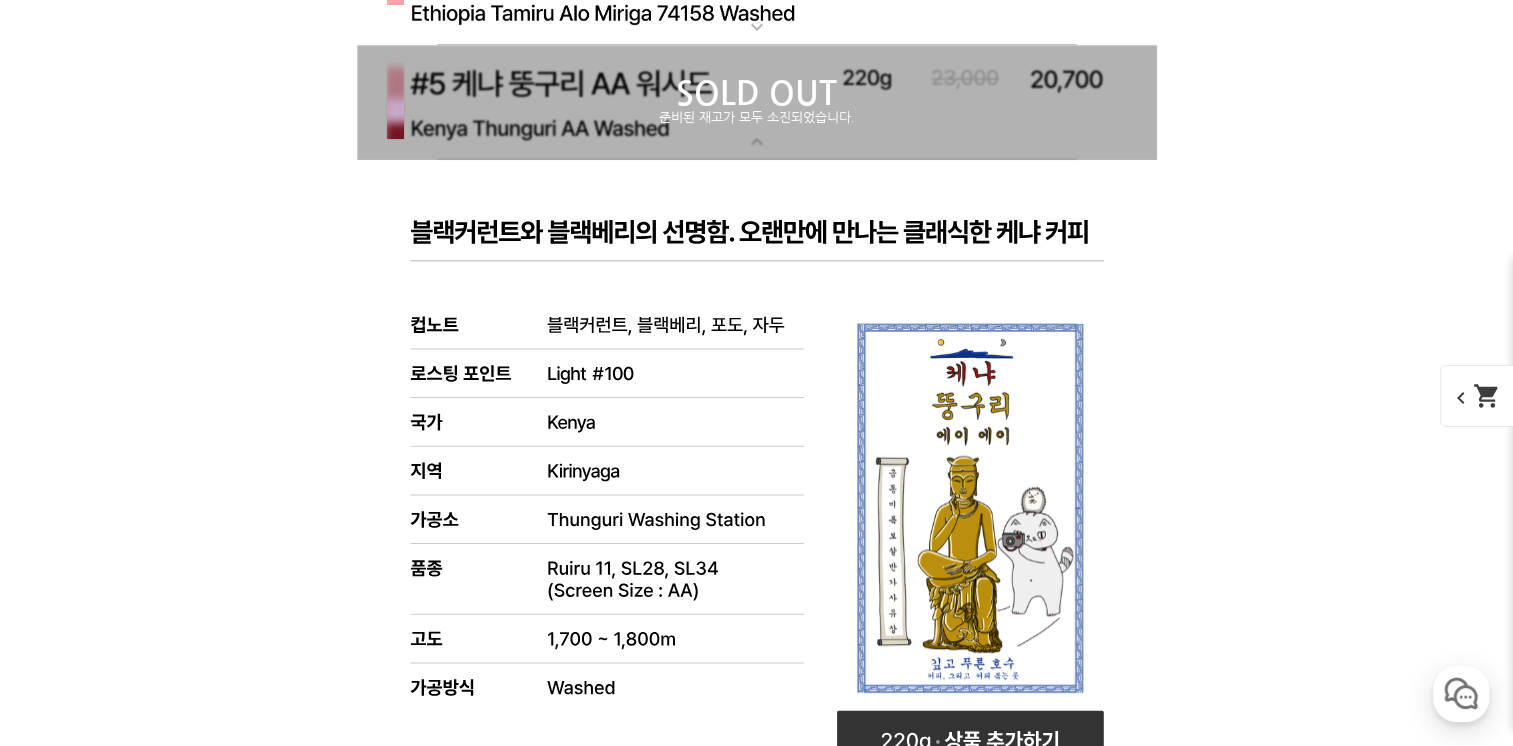 scroll, scrollTop: 7742, scrollLeft: 0, axis: vertical 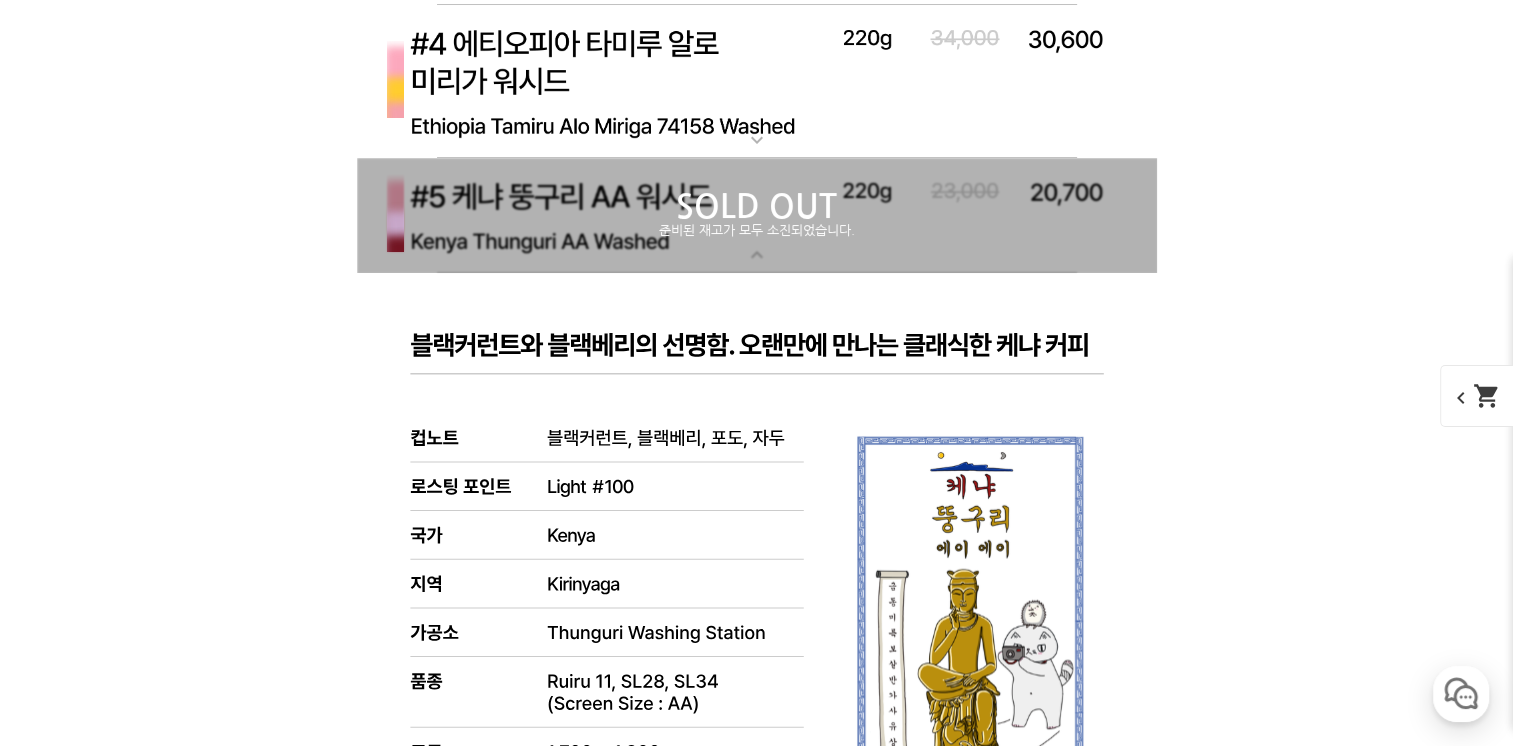 click on "SOLD OUT" at bounding box center [757, 207] 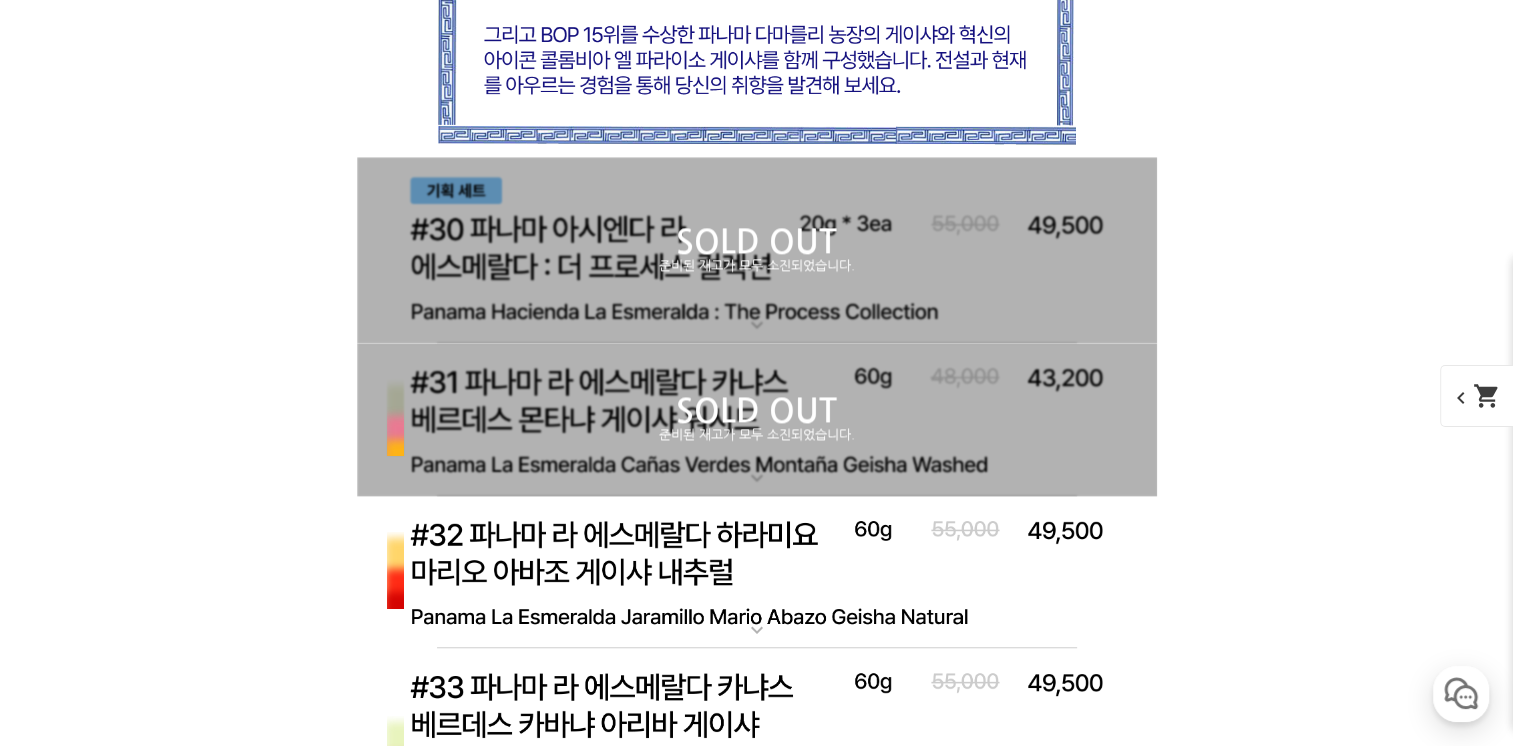 scroll, scrollTop: 10242, scrollLeft: 0, axis: vertical 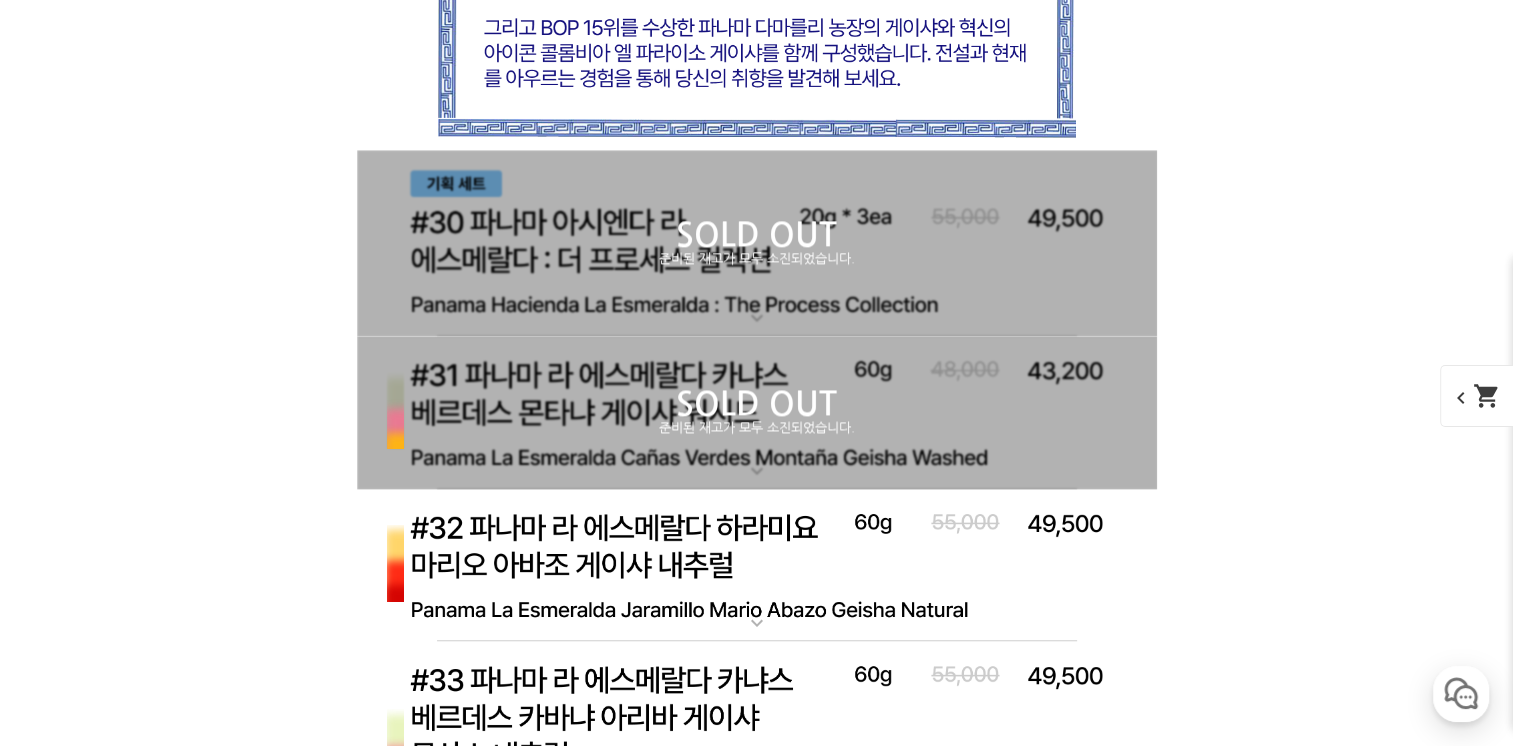 click at bounding box center [757, -276] 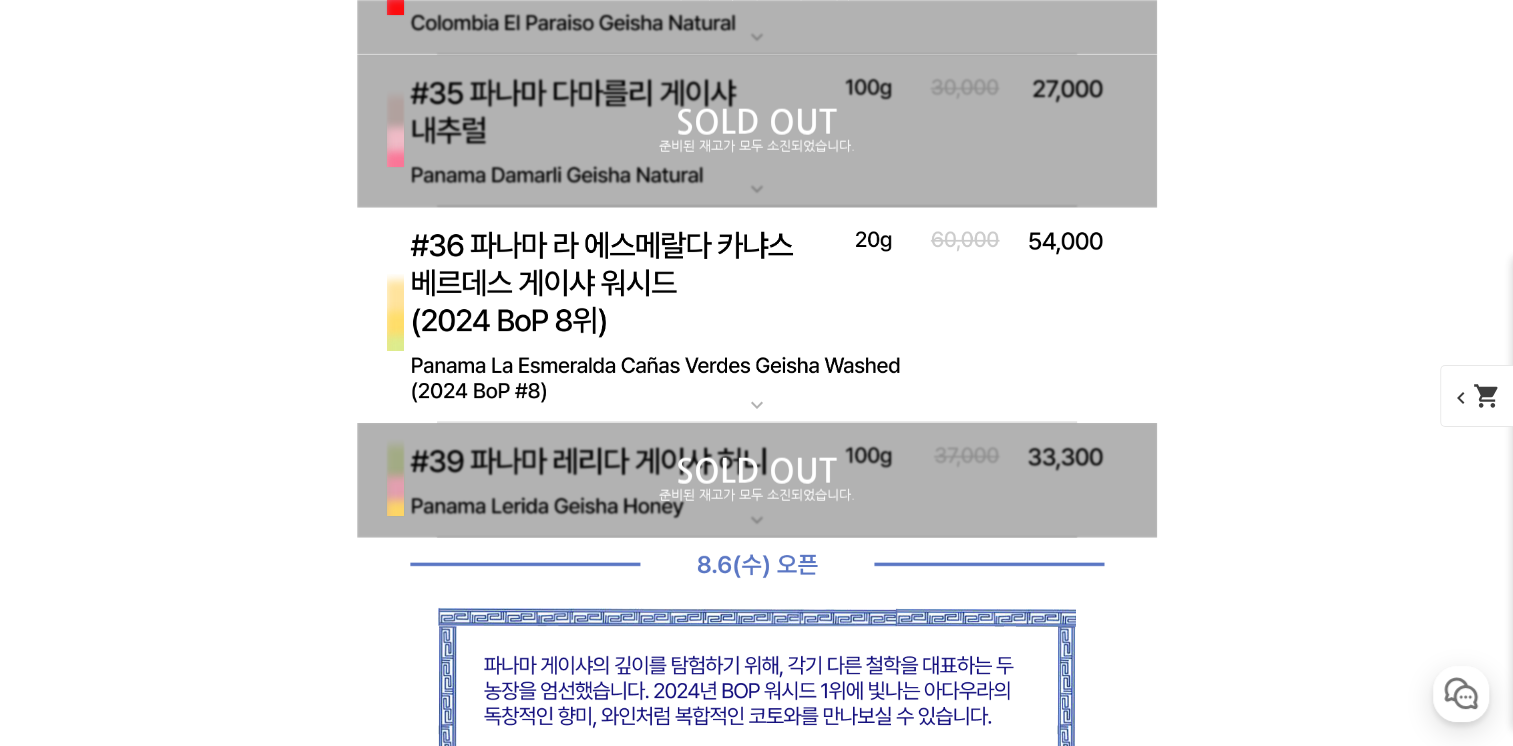 scroll, scrollTop: 12242, scrollLeft: 0, axis: vertical 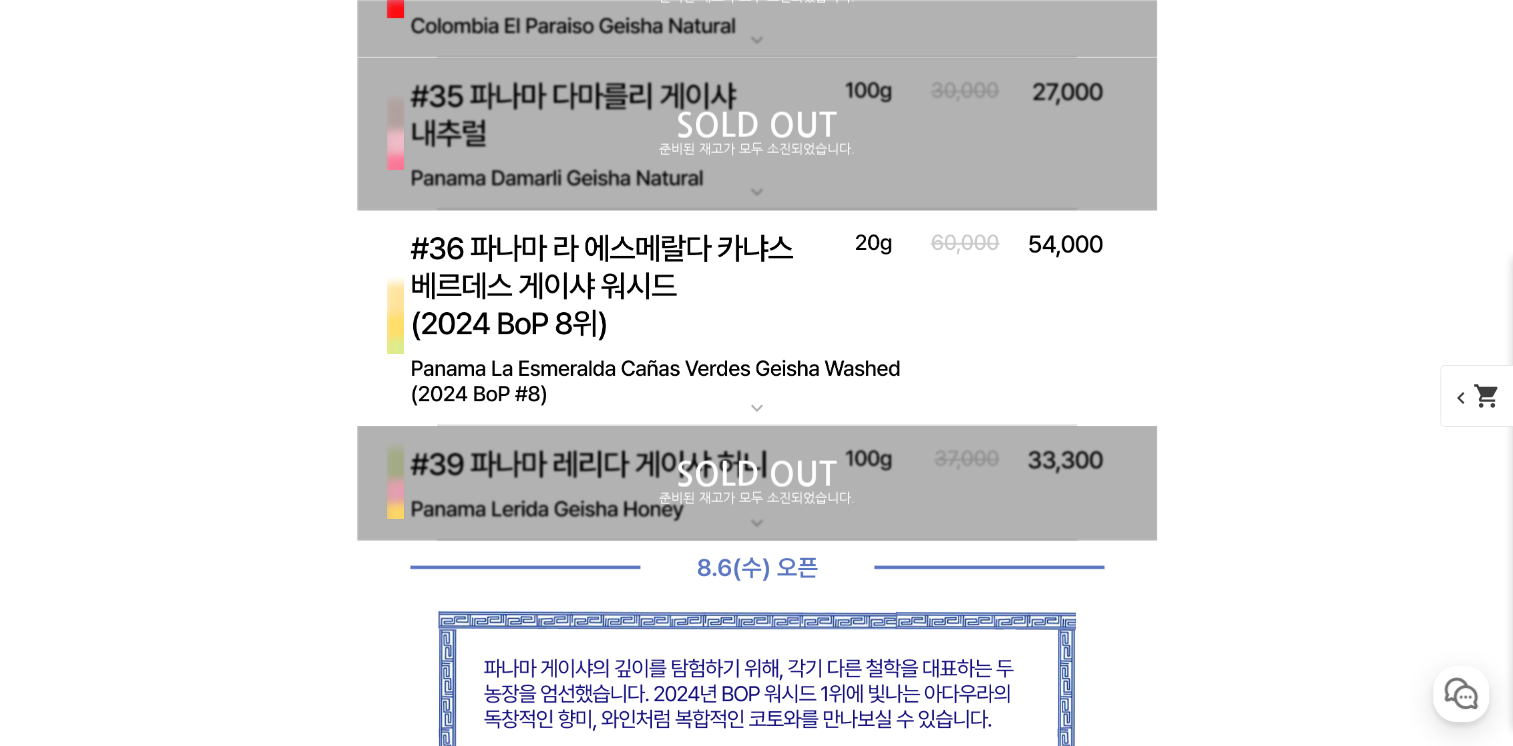 click on "준비된 재고가 모두 소진되었습니다." at bounding box center [757, -692] 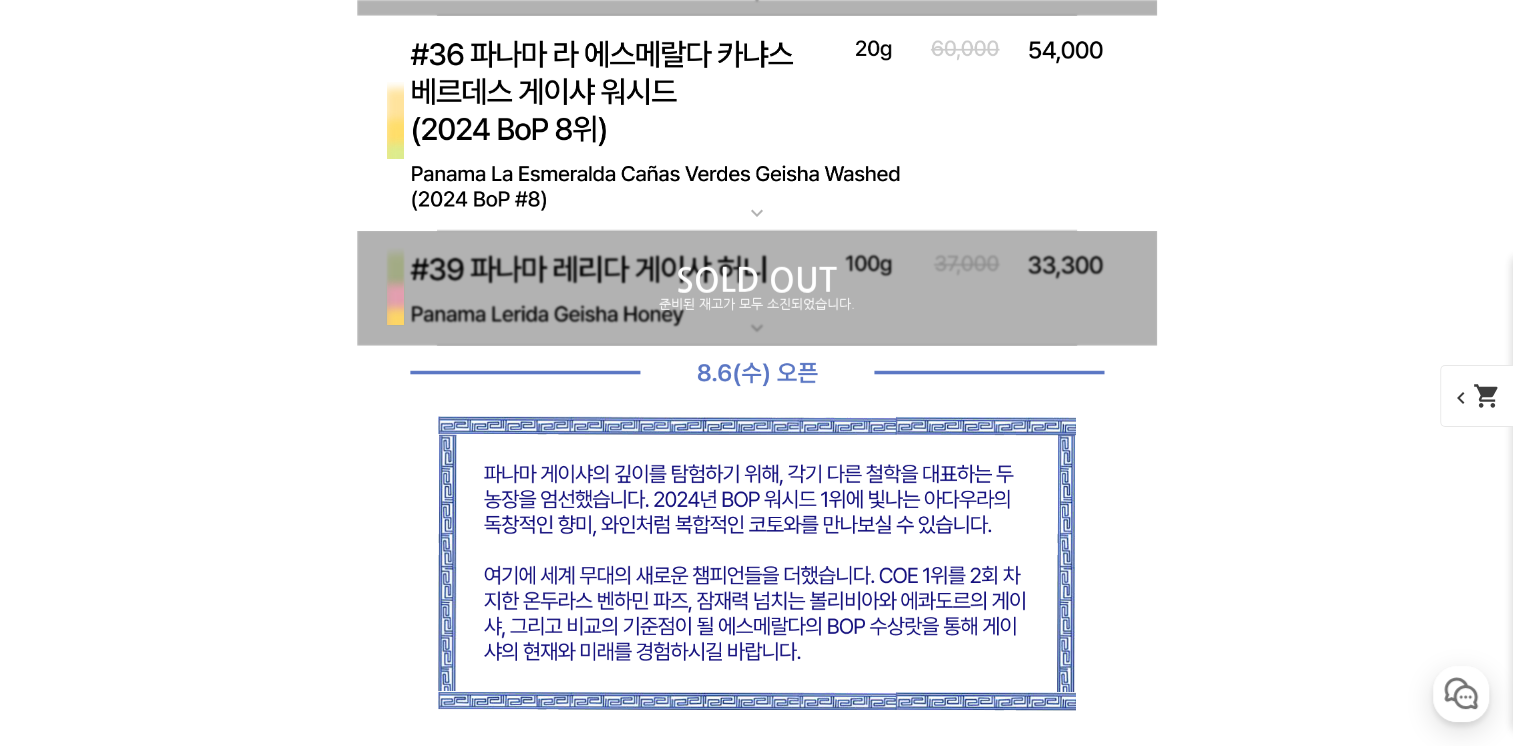 scroll, scrollTop: 13442, scrollLeft: 0, axis: vertical 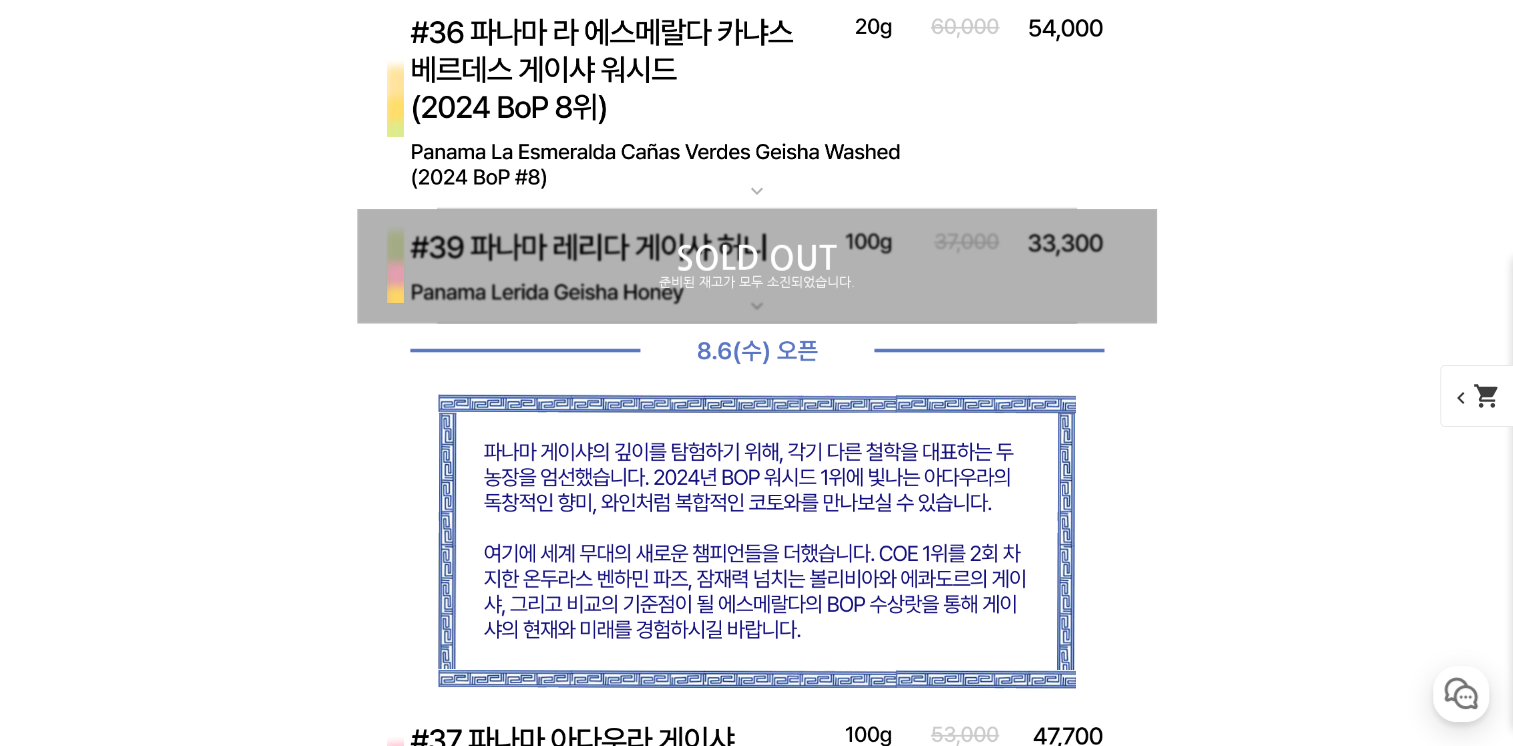 click on "준비된 재고가 모두 소진되었습니다." at bounding box center [757, -740] 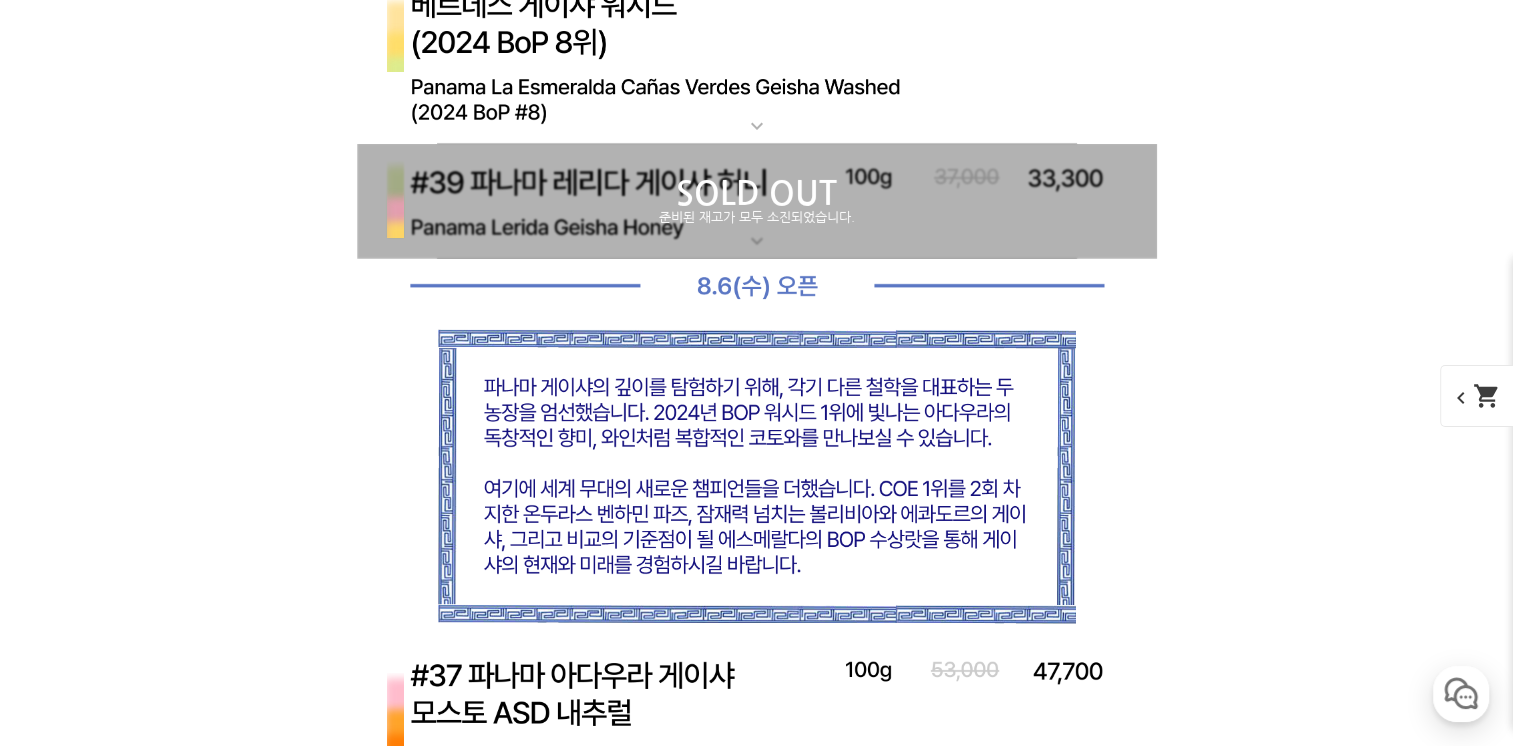 scroll, scrollTop: 14542, scrollLeft: 0, axis: vertical 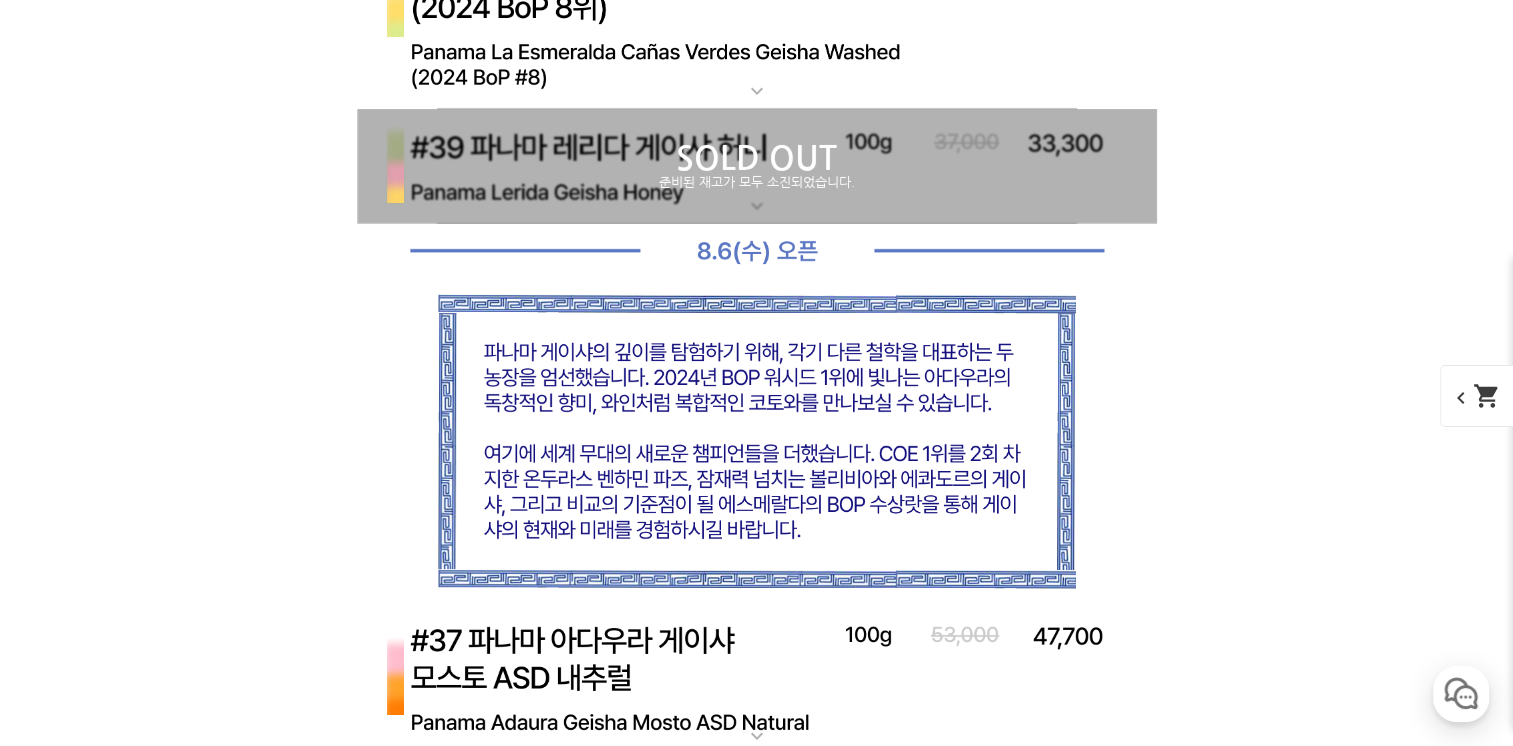 click at bounding box center [757, -702] 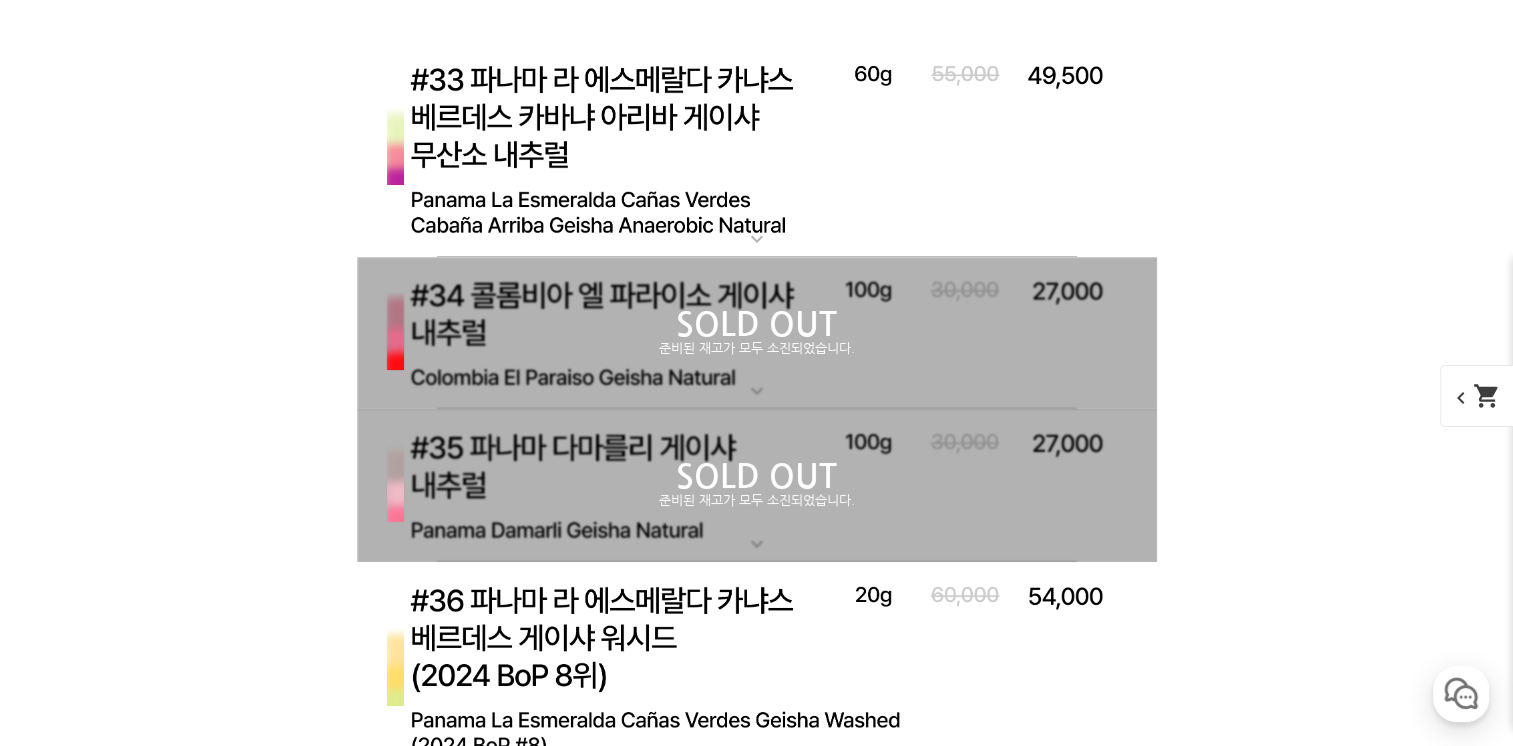 scroll, scrollTop: 14542, scrollLeft: 0, axis: vertical 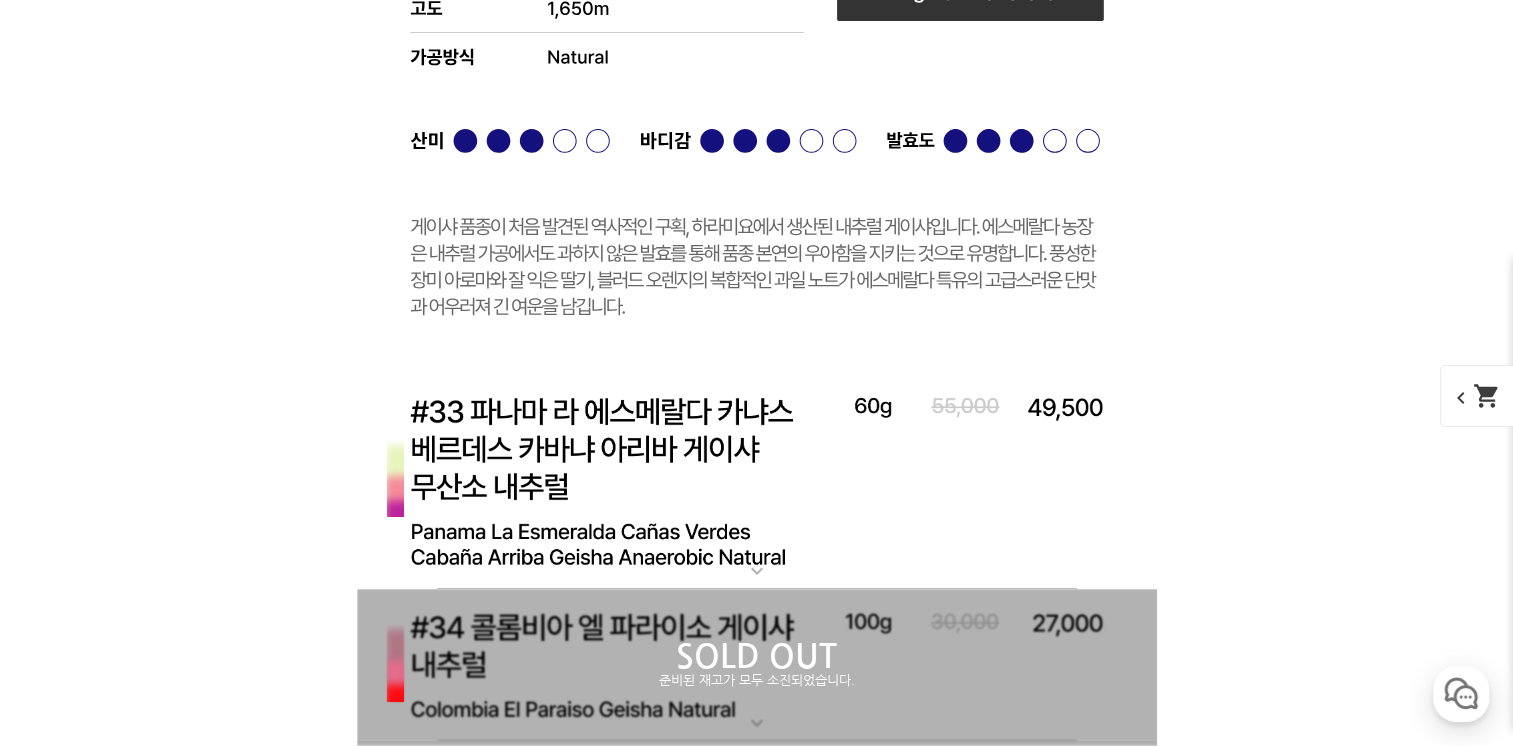 click at bounding box center [757, -702] 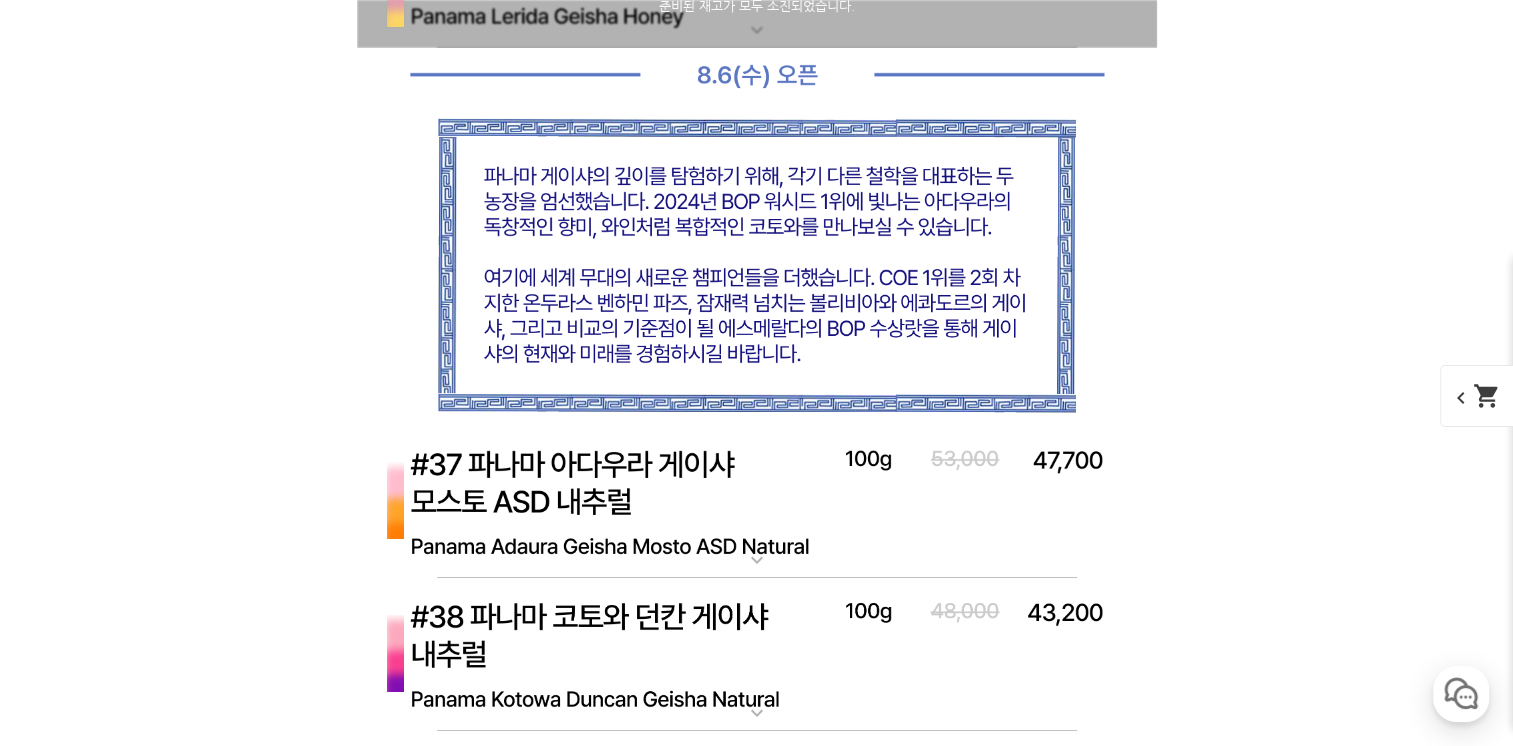 scroll, scrollTop: 14842, scrollLeft: 0, axis: vertical 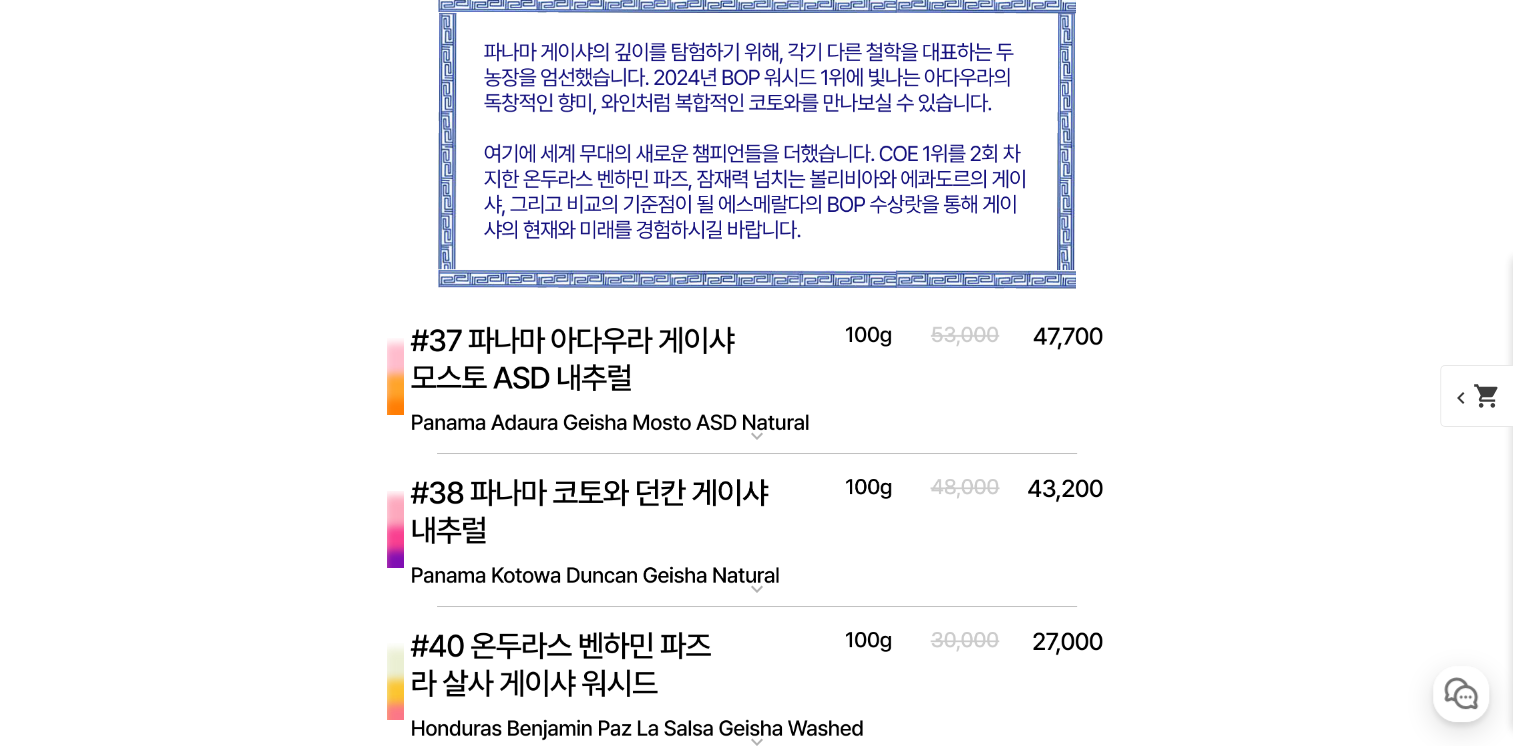 click on "SOLD OUT" at bounding box center (757, -643) 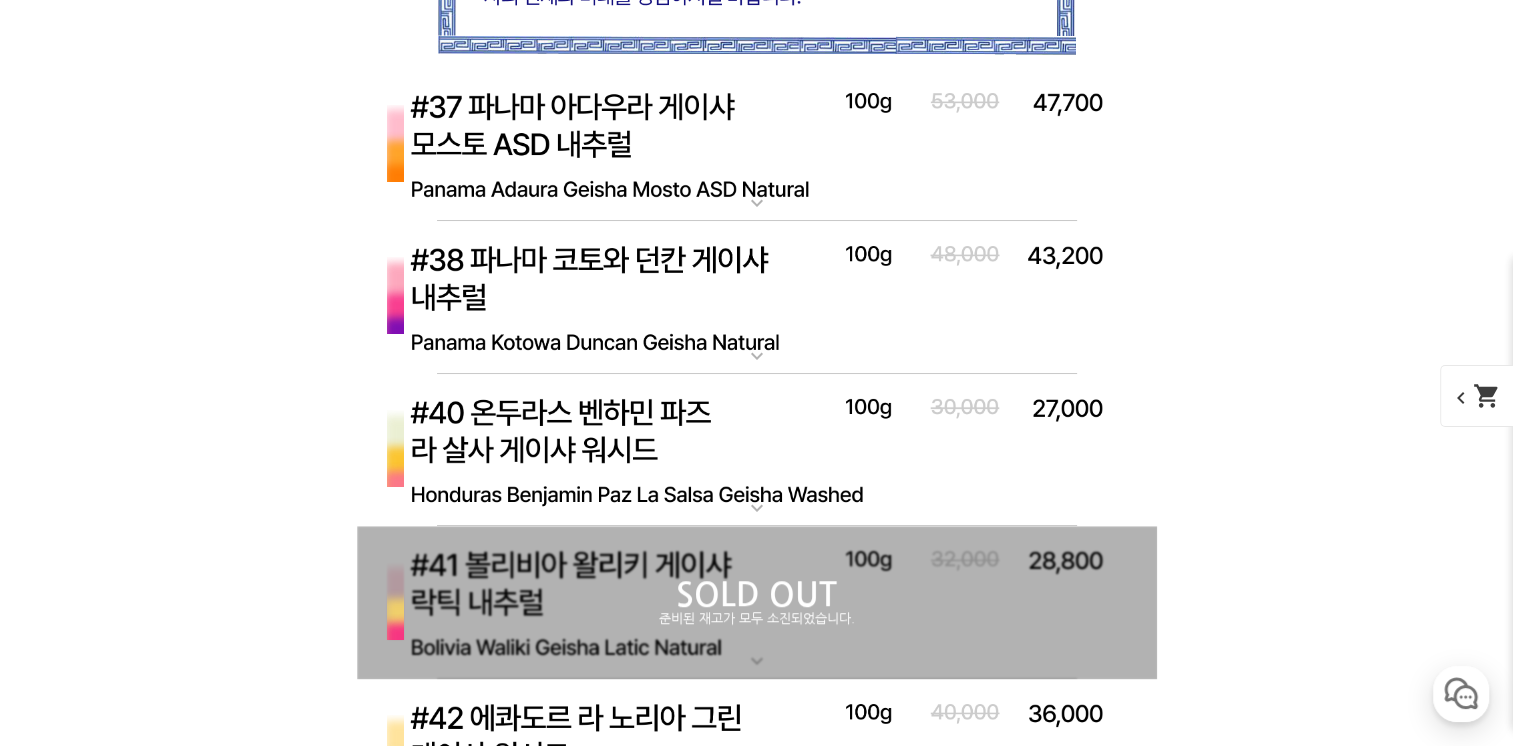 scroll, scrollTop: 16142, scrollLeft: 0, axis: vertical 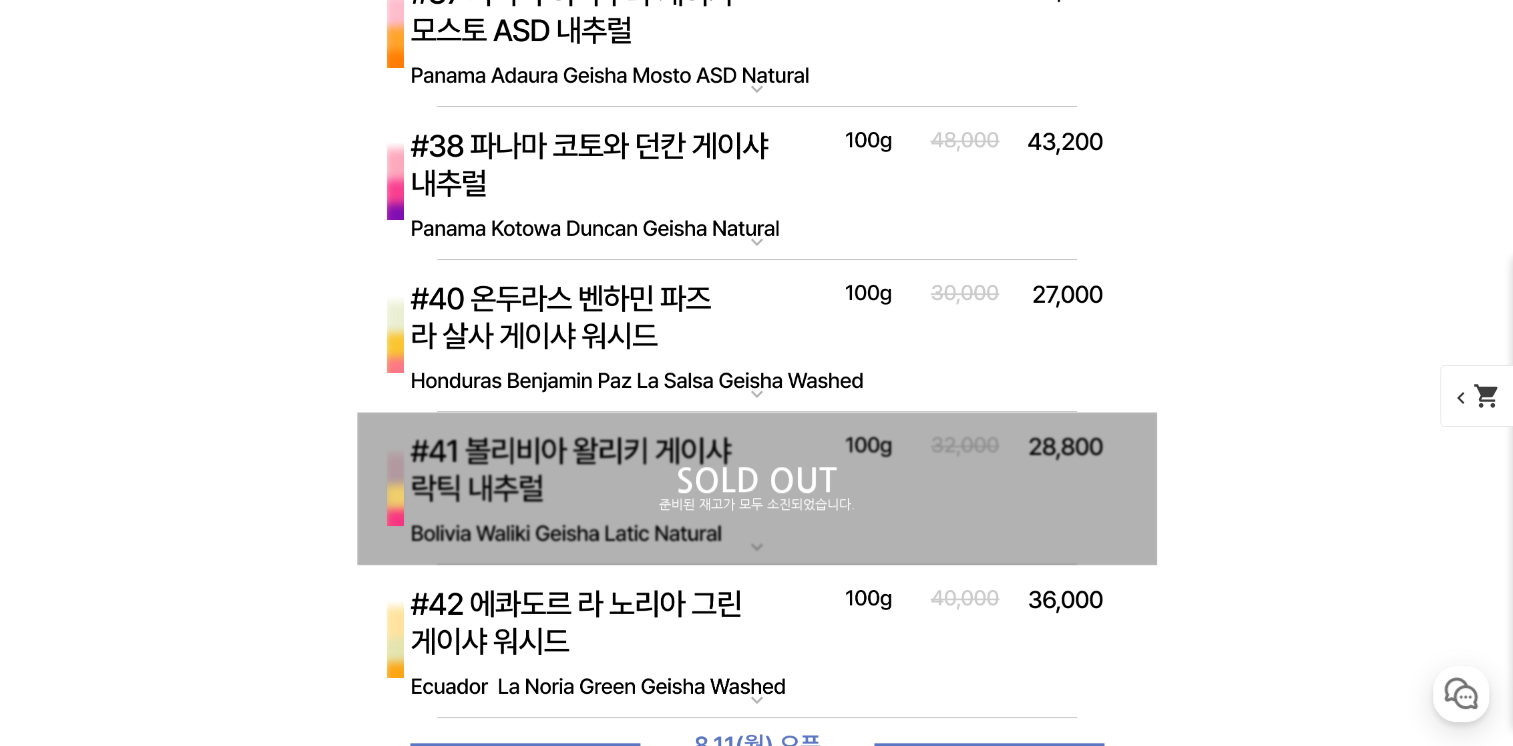 click at bounding box center (757, -646) 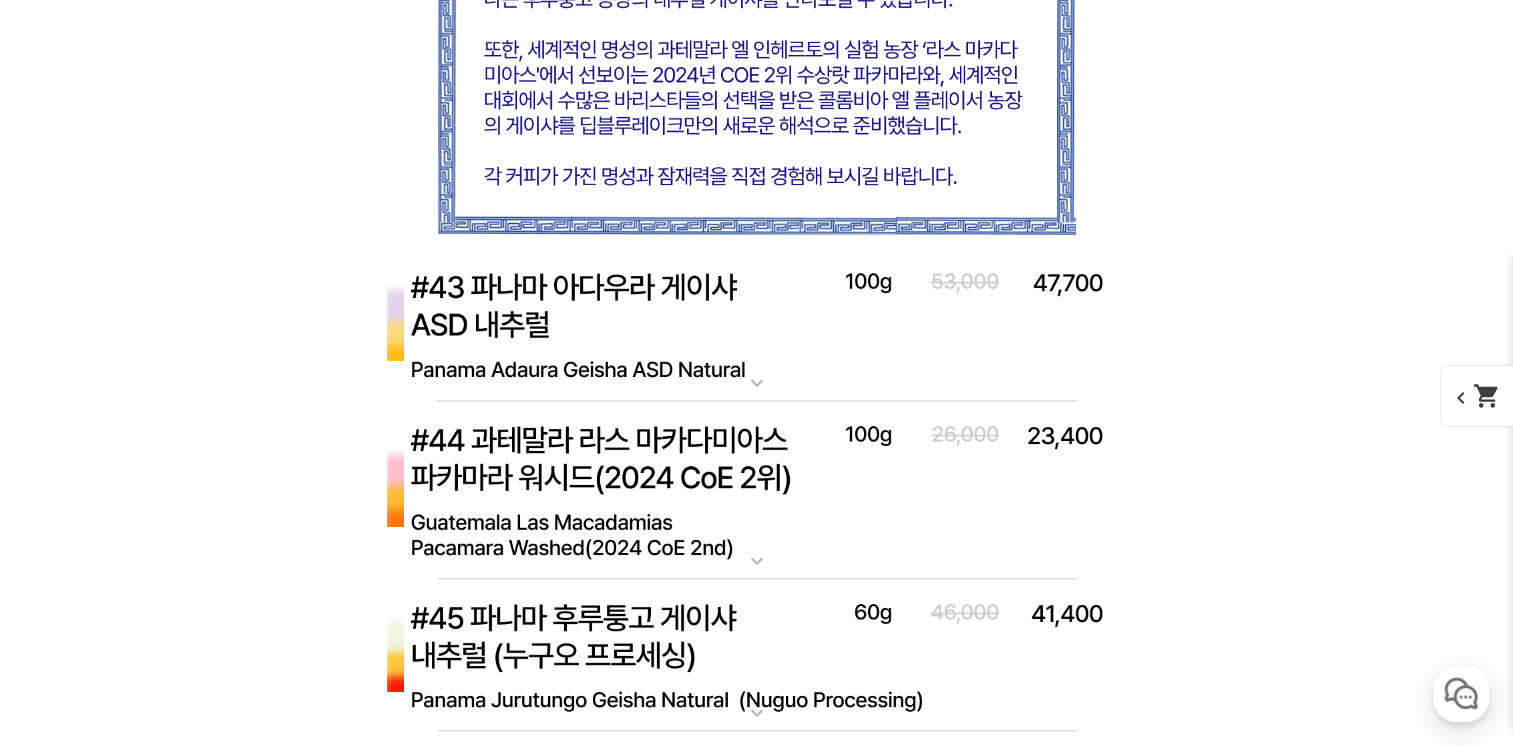 scroll, scrollTop: 18442, scrollLeft: 0, axis: vertical 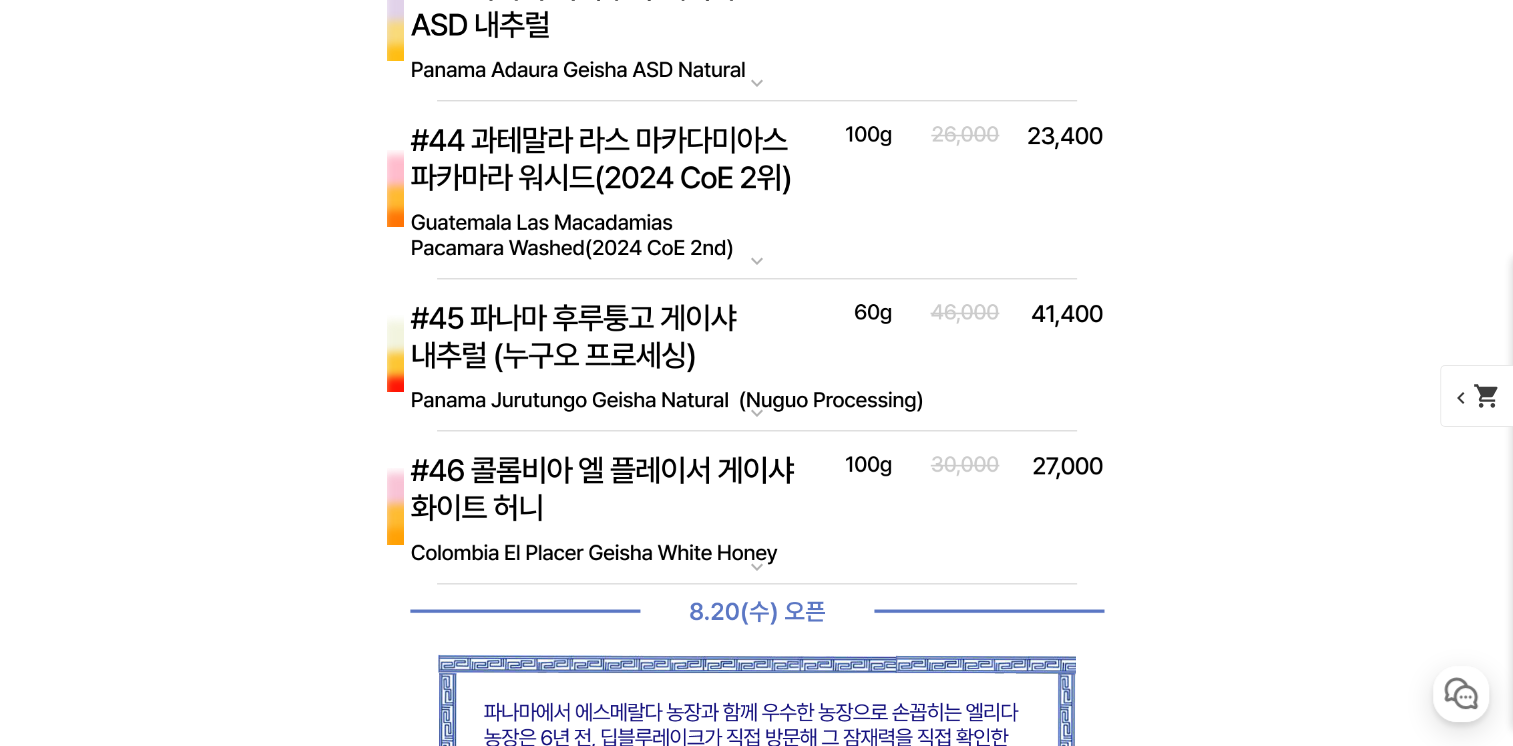 click on "준비된 재고가 모두 소진되었습니다." at bounding box center (757, -769) 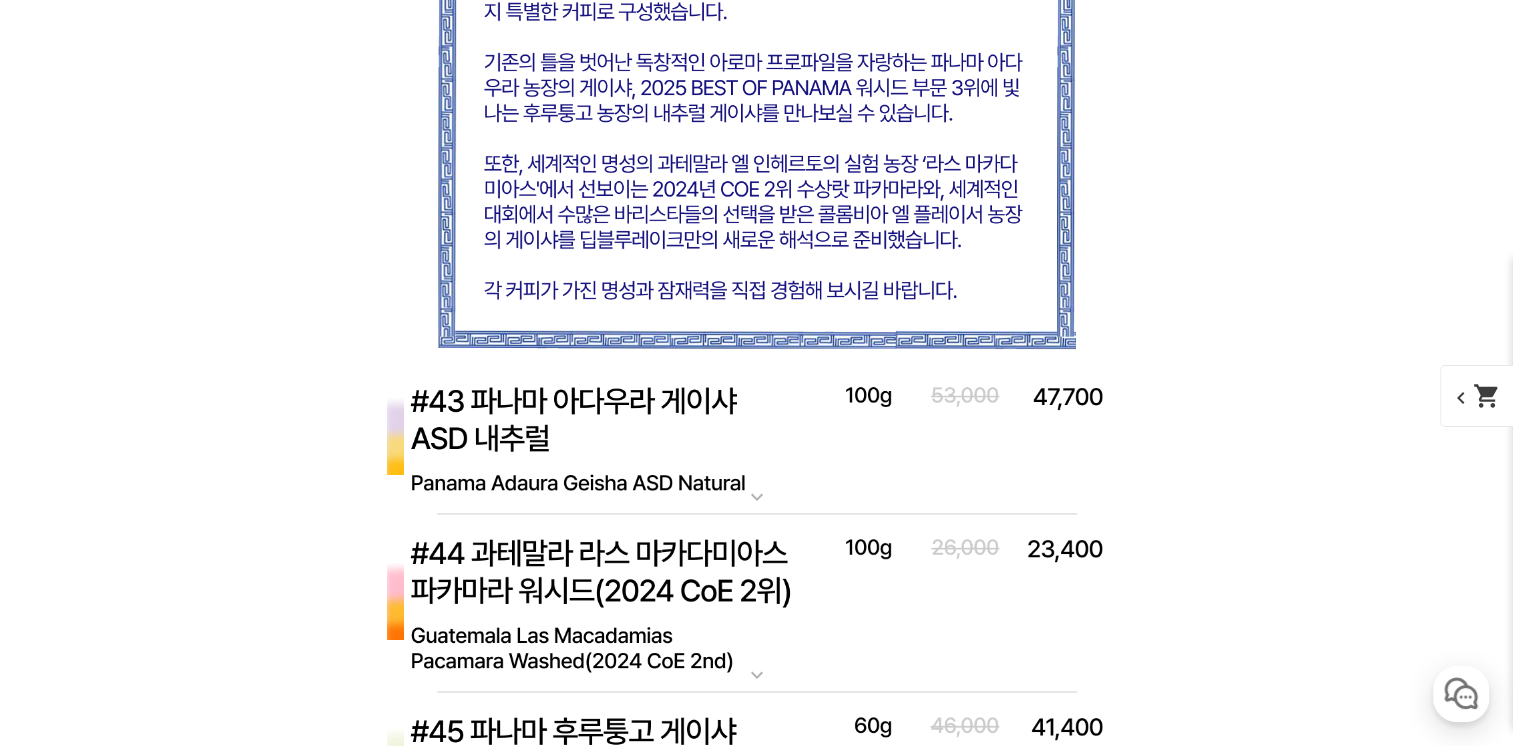 scroll, scrollTop: 18742, scrollLeft: 0, axis: vertical 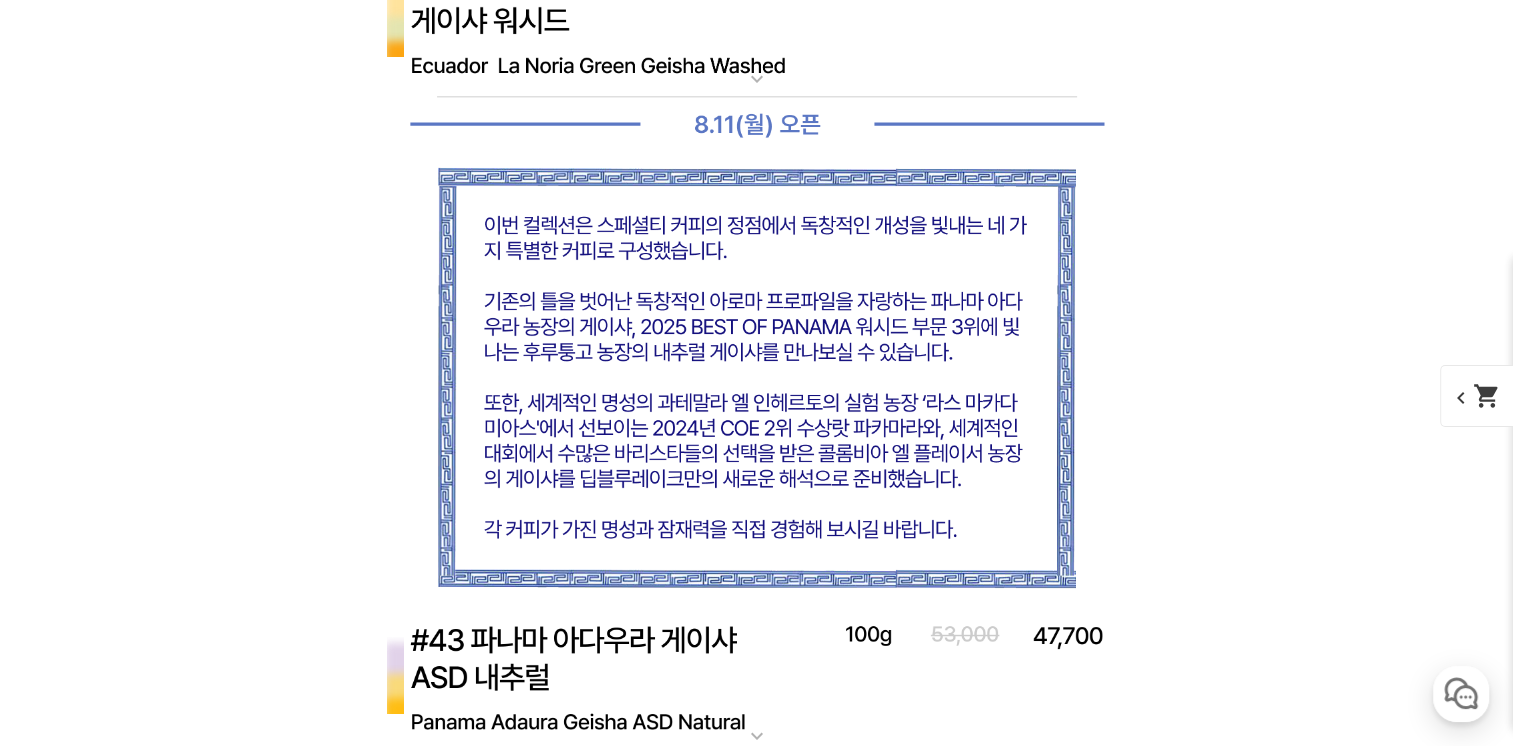 click 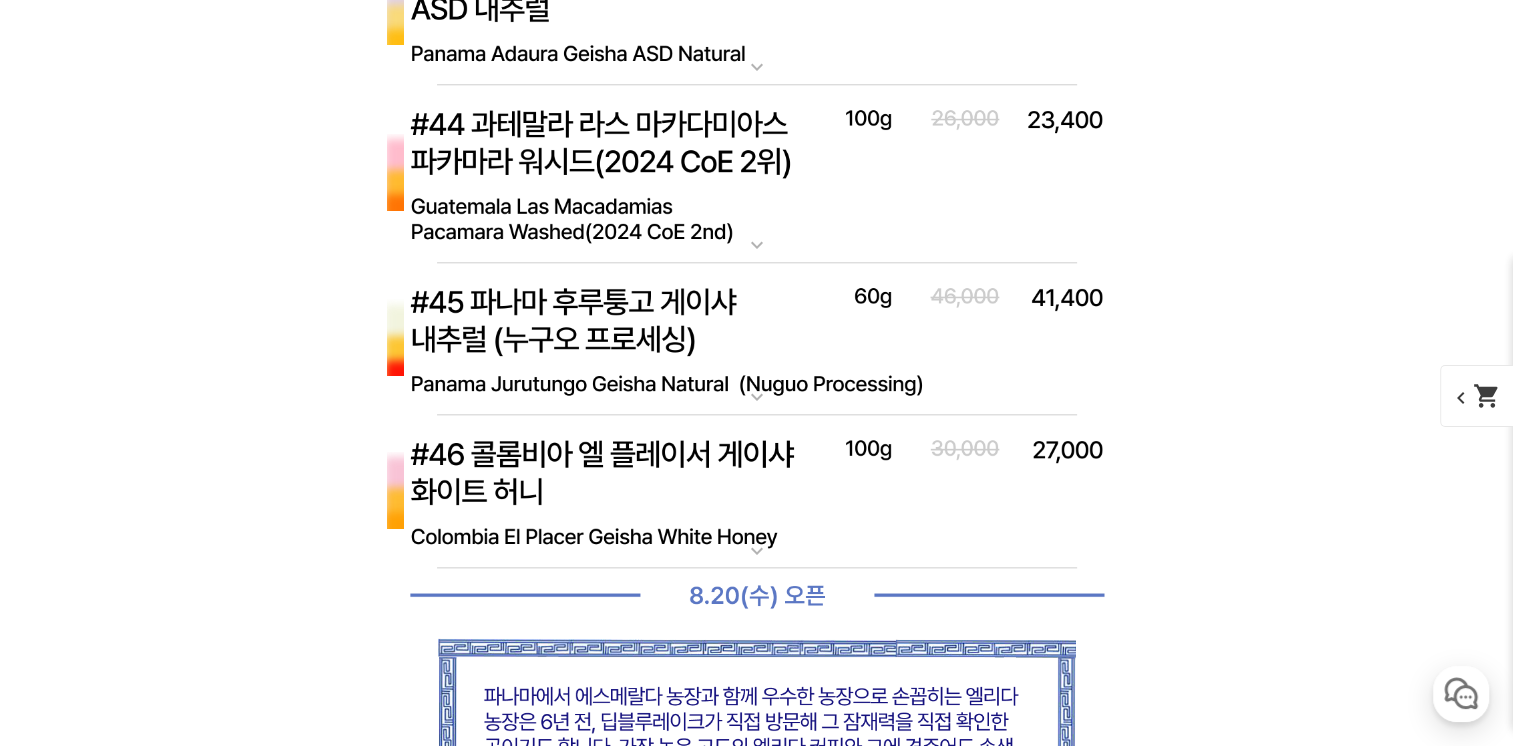 scroll, scrollTop: 18442, scrollLeft: 0, axis: vertical 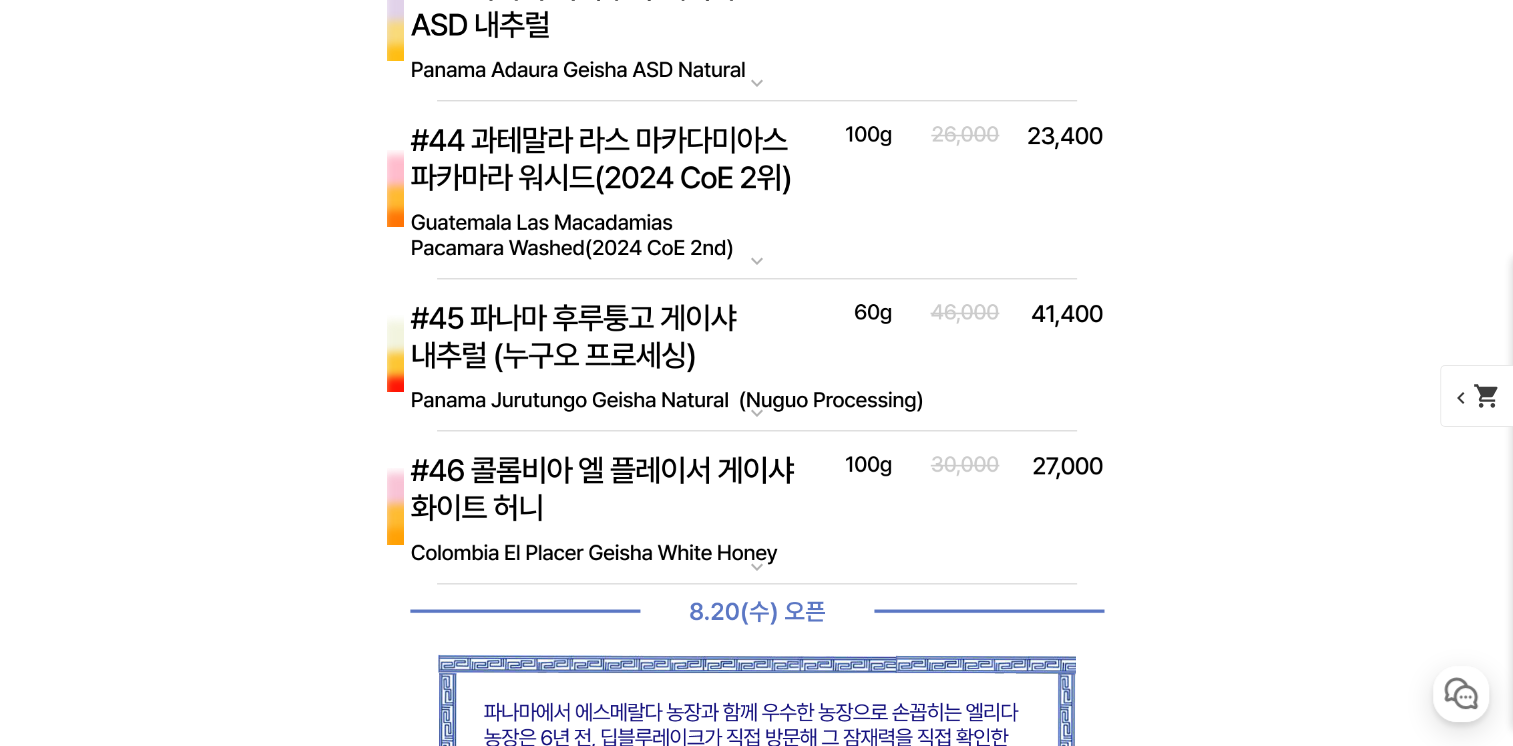 click on "SOLD OUT" at bounding box center (757, -793) 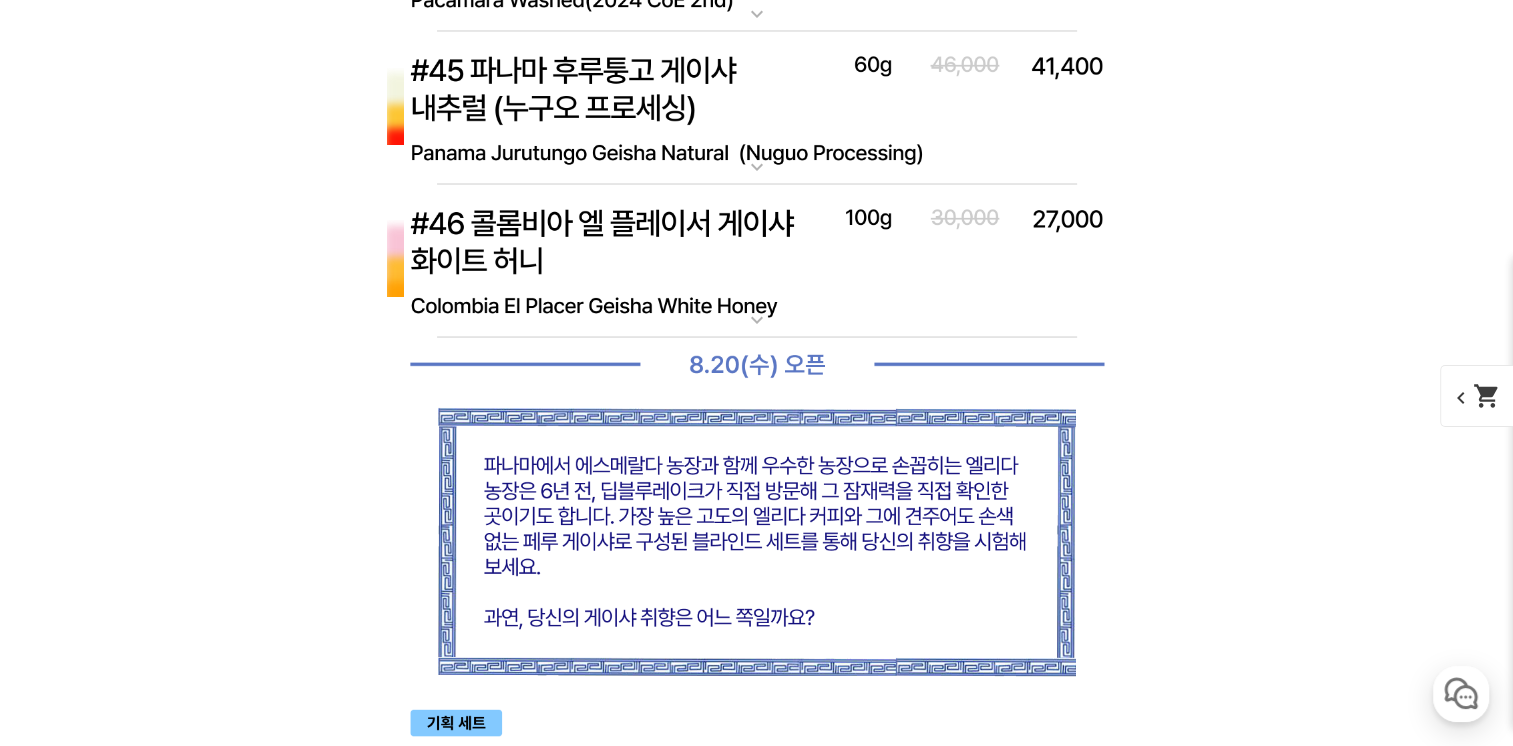 scroll, scrollTop: 19642, scrollLeft: 0, axis: vertical 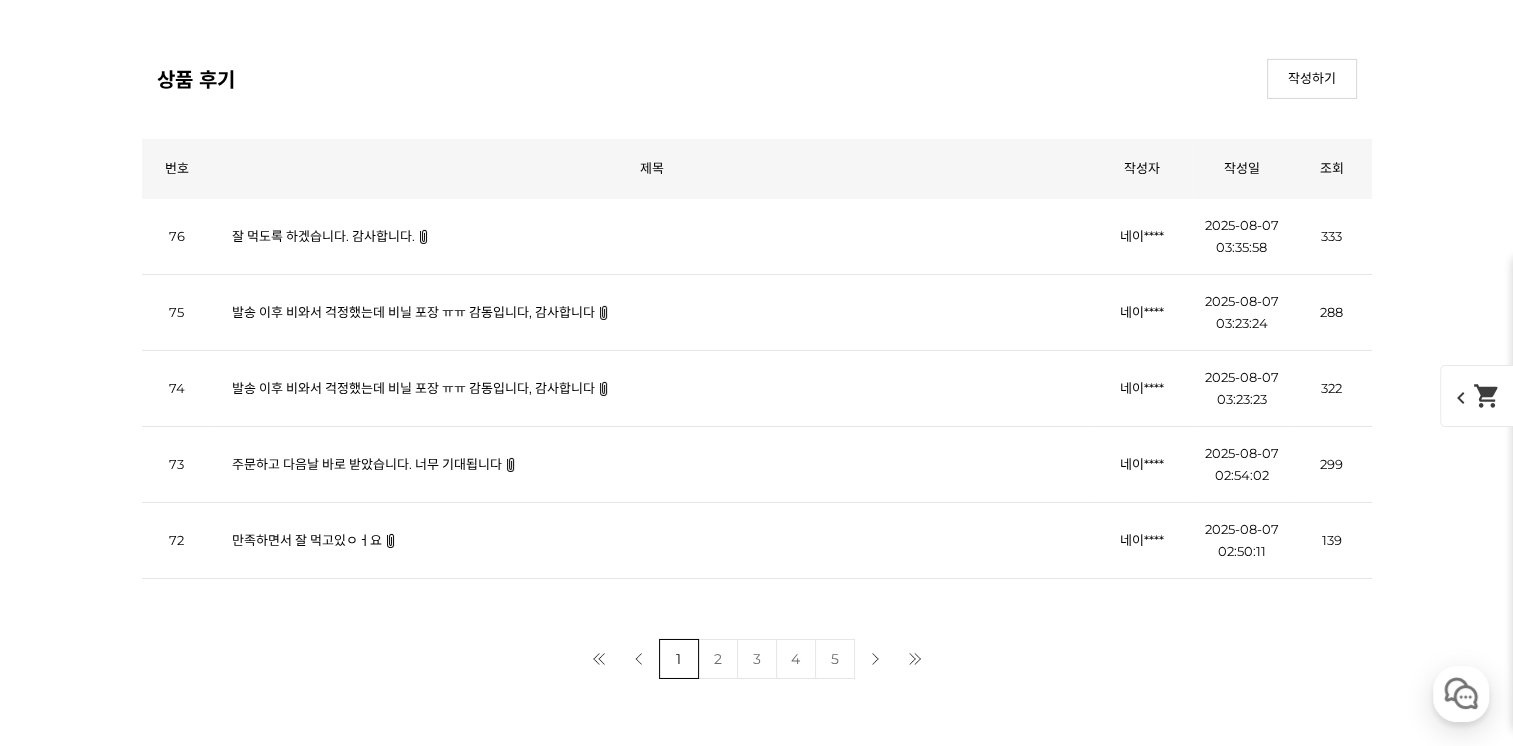 click at bounding box center [757, -918] 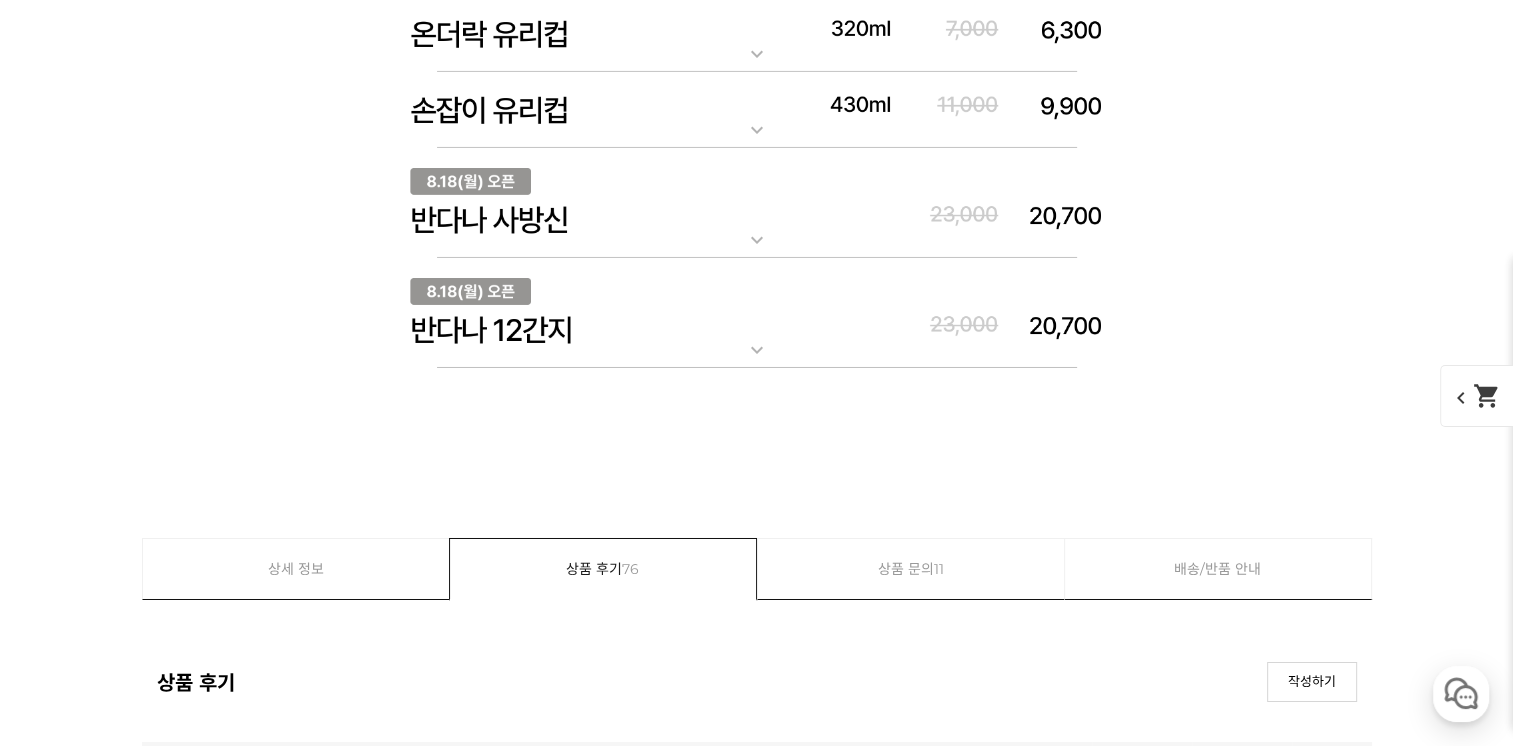 scroll, scrollTop: 21929, scrollLeft: 0, axis: vertical 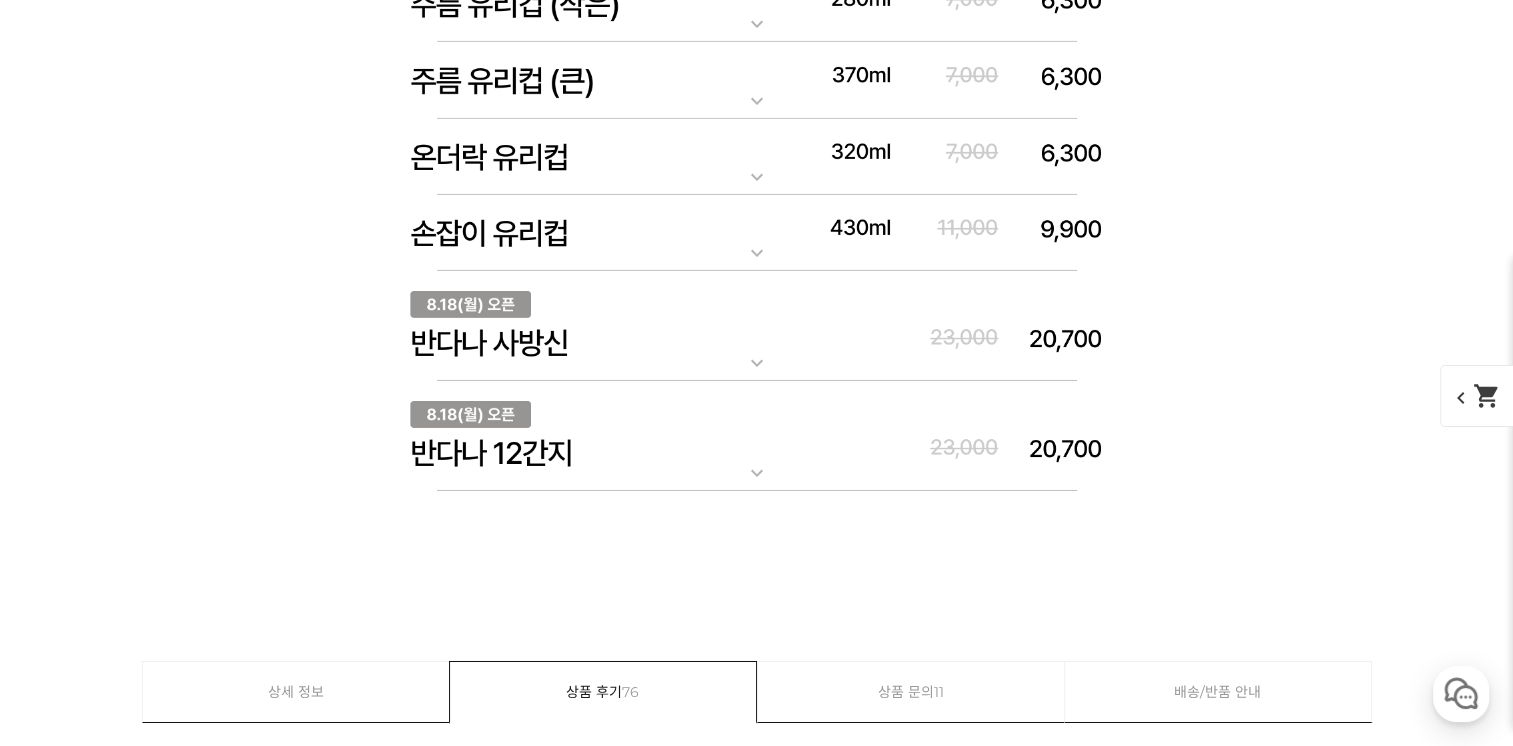 click at bounding box center [757, -1118] 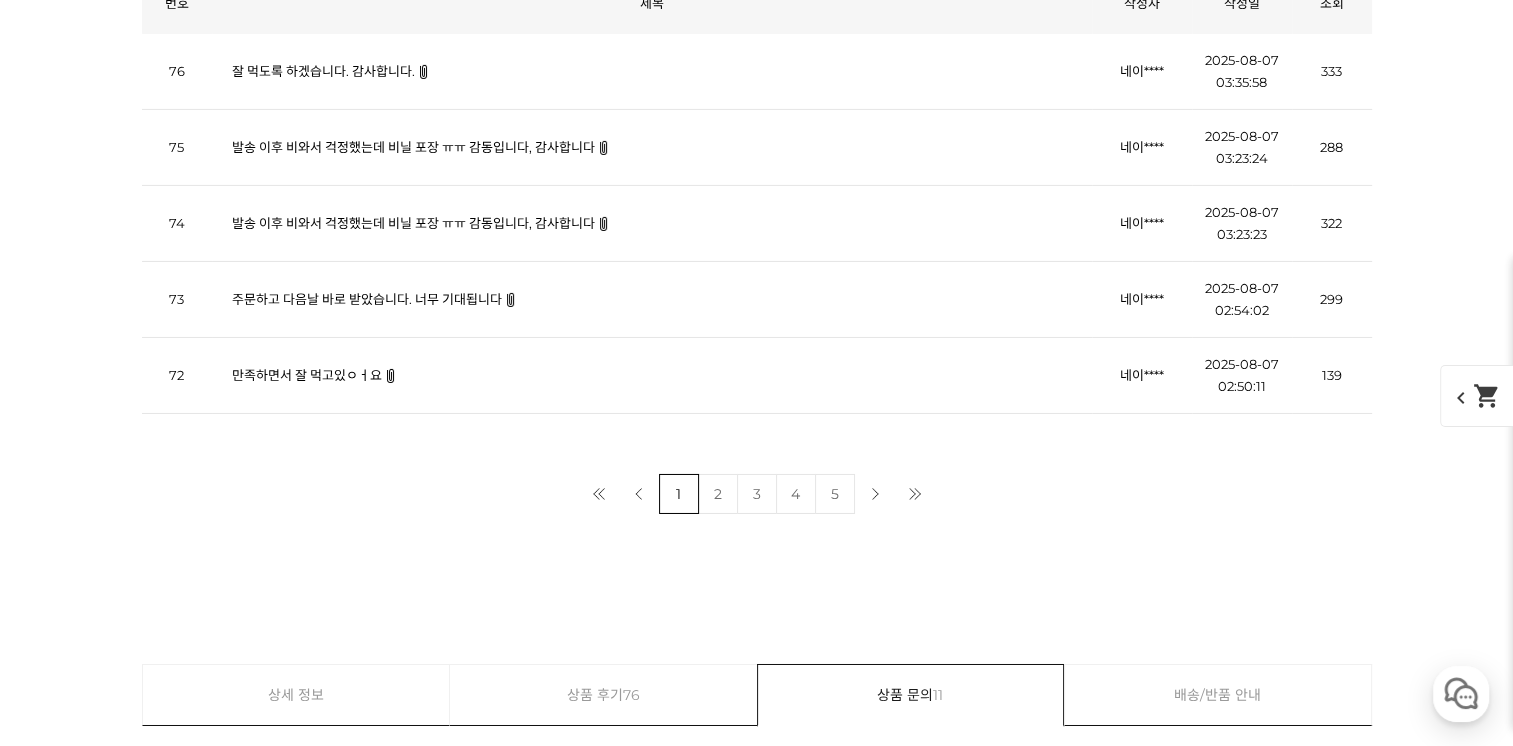 scroll, scrollTop: 22029, scrollLeft: 0, axis: vertical 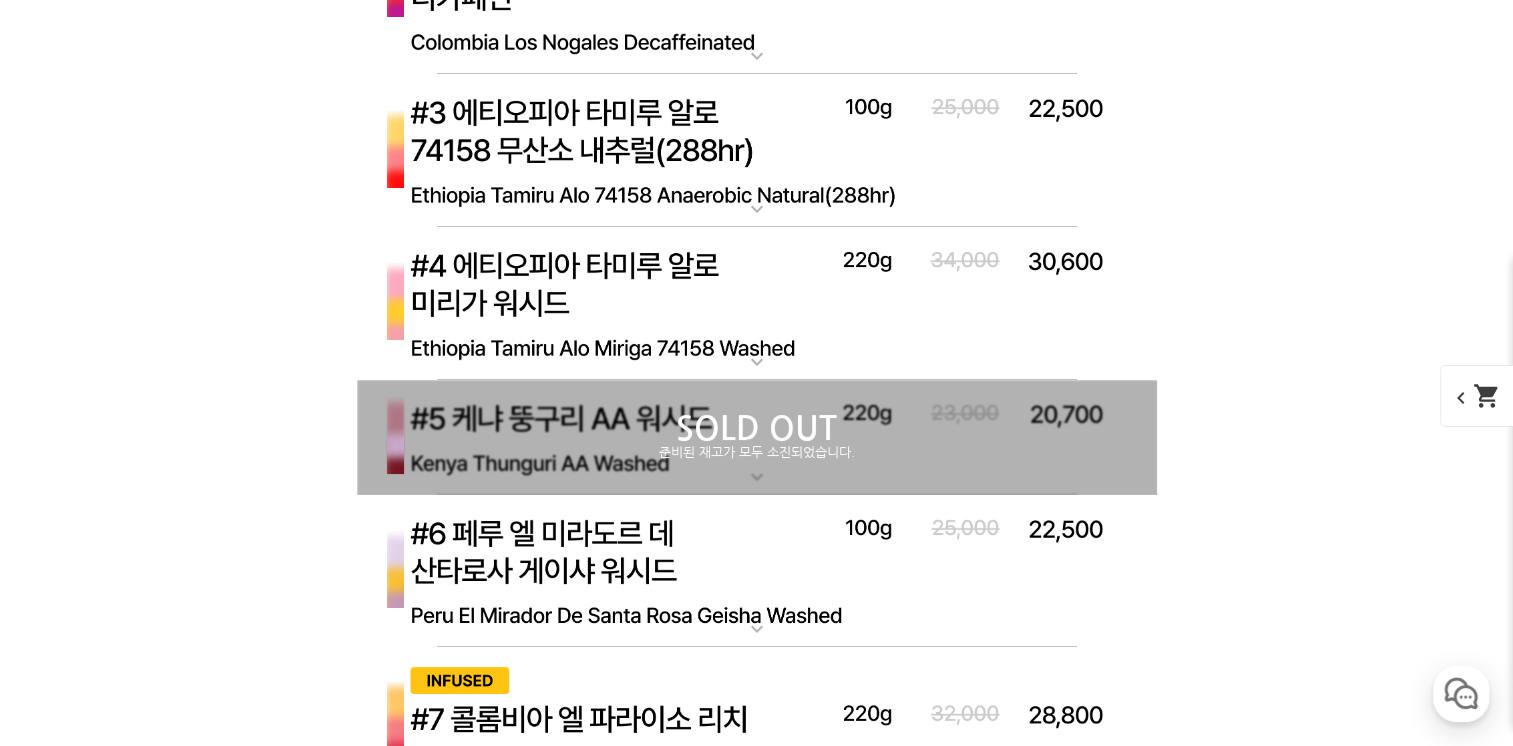 click at bounding box center [757, 304] 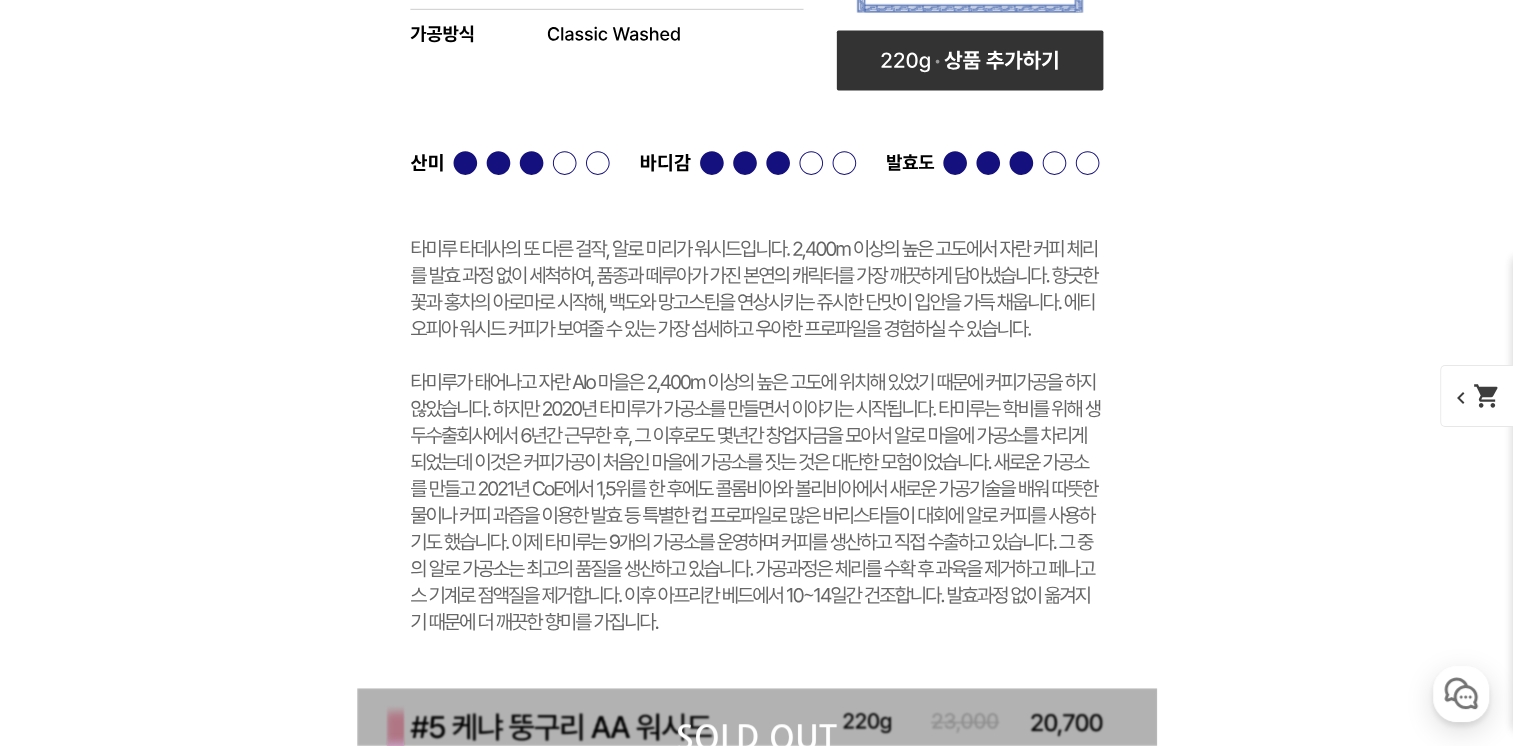 scroll, scrollTop: 8820, scrollLeft: 0, axis: vertical 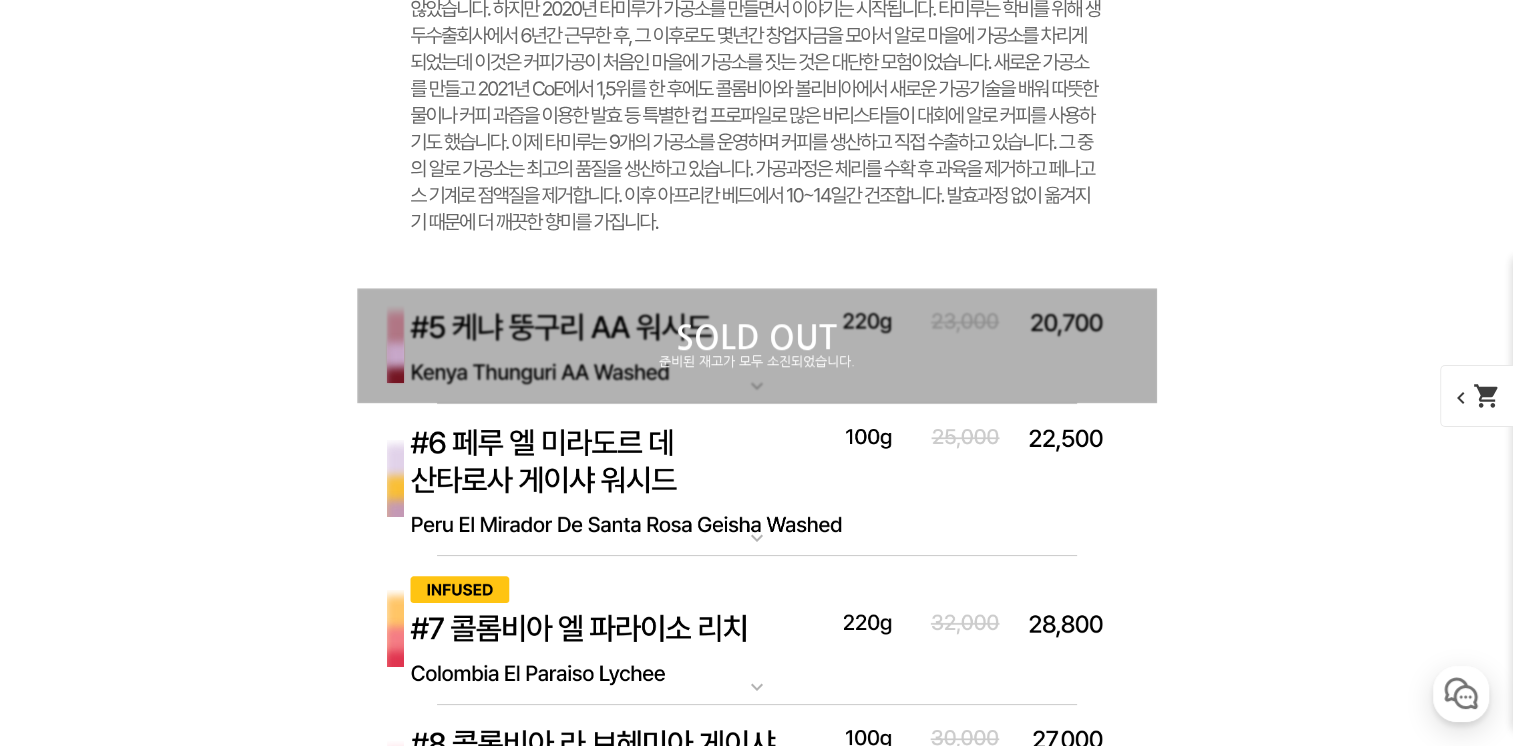 click at bounding box center (757, 481) 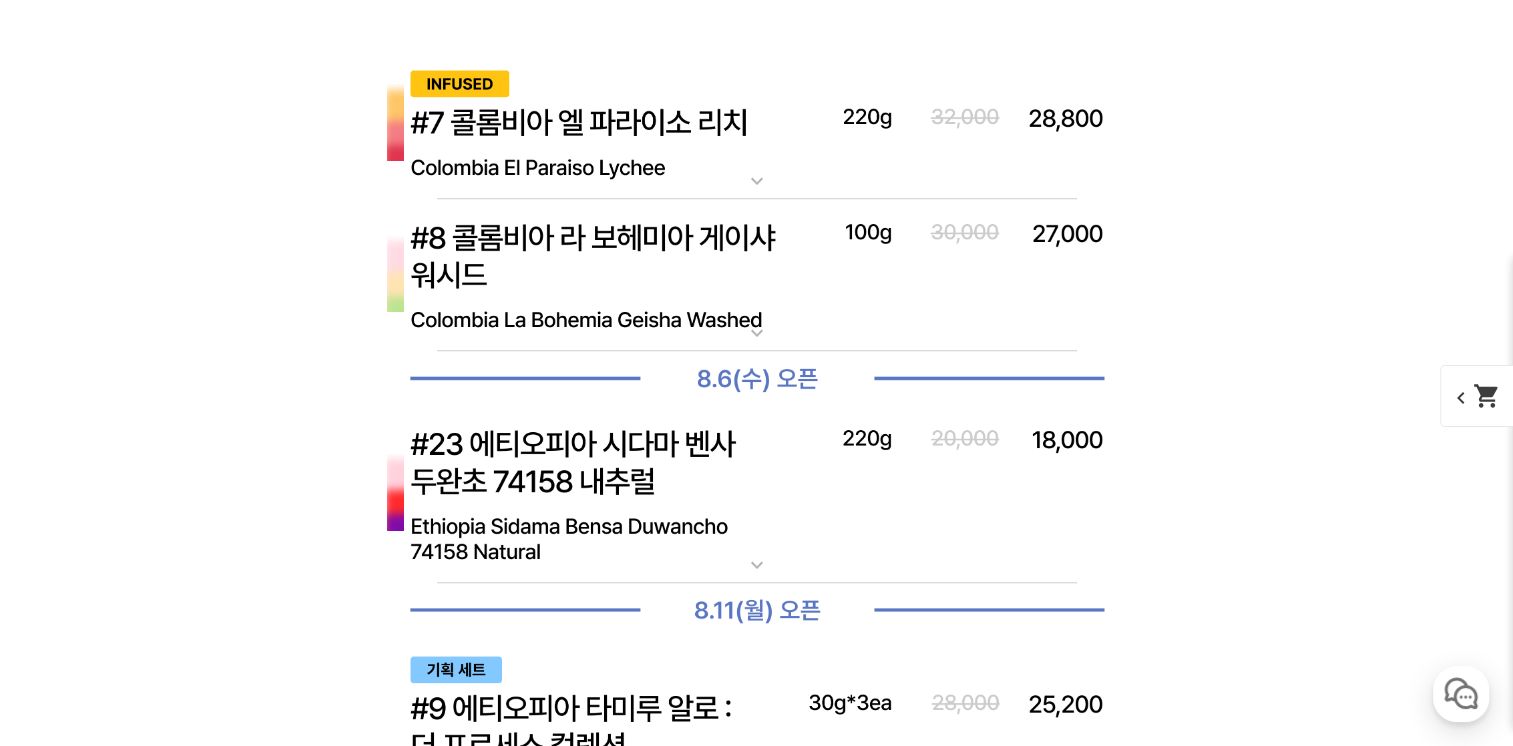 scroll, scrollTop: 10520, scrollLeft: 0, axis: vertical 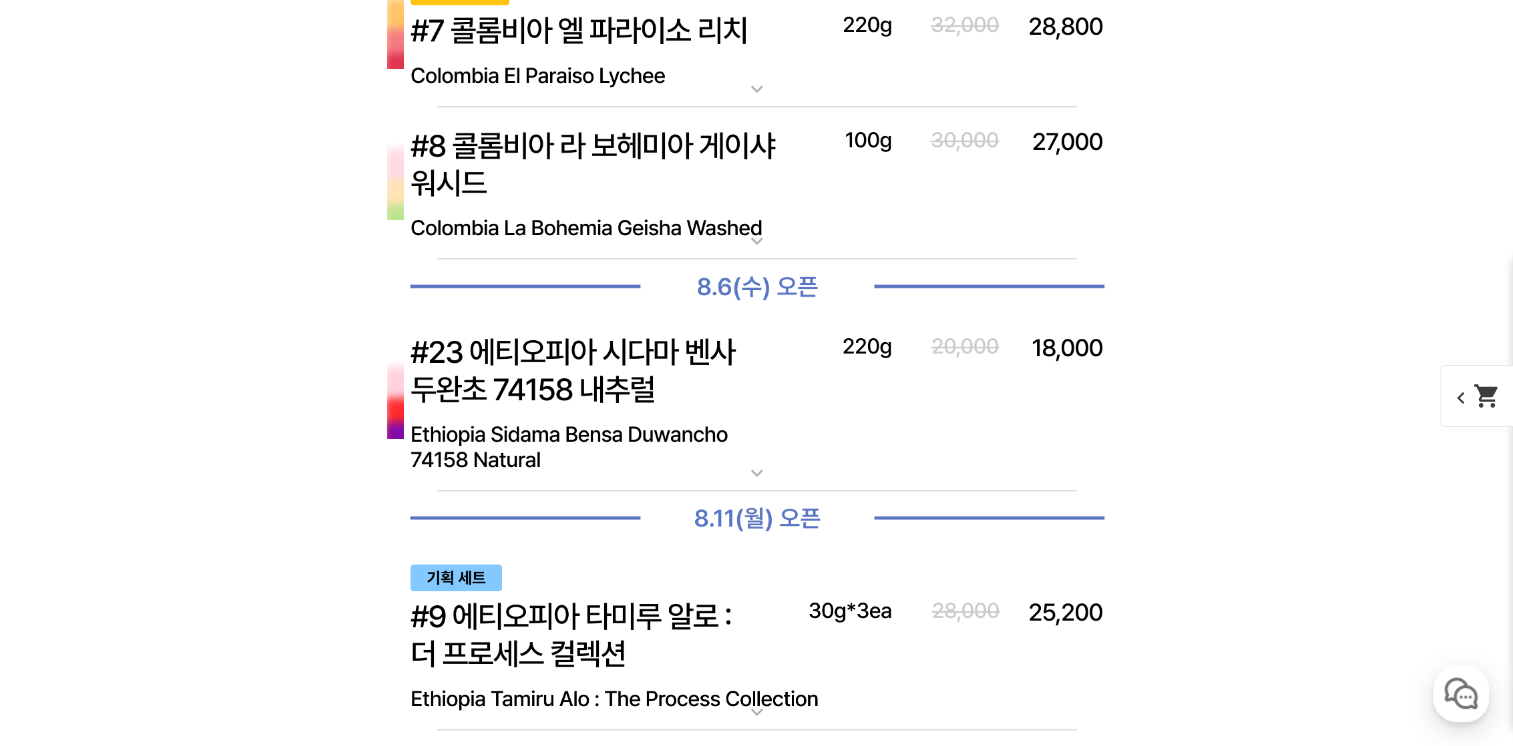 click at bounding box center [757, 402] 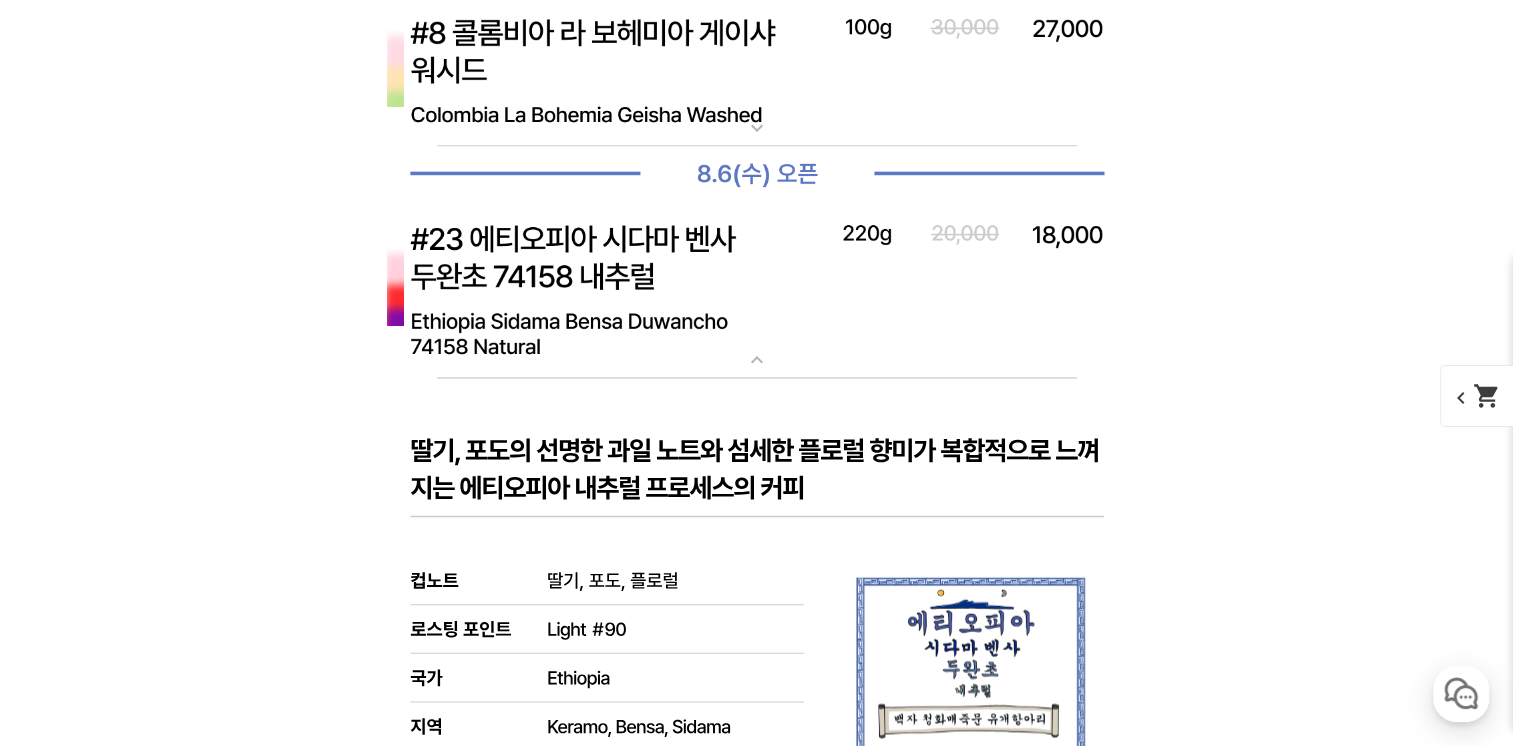 scroll, scrollTop: 10720, scrollLeft: 0, axis: vertical 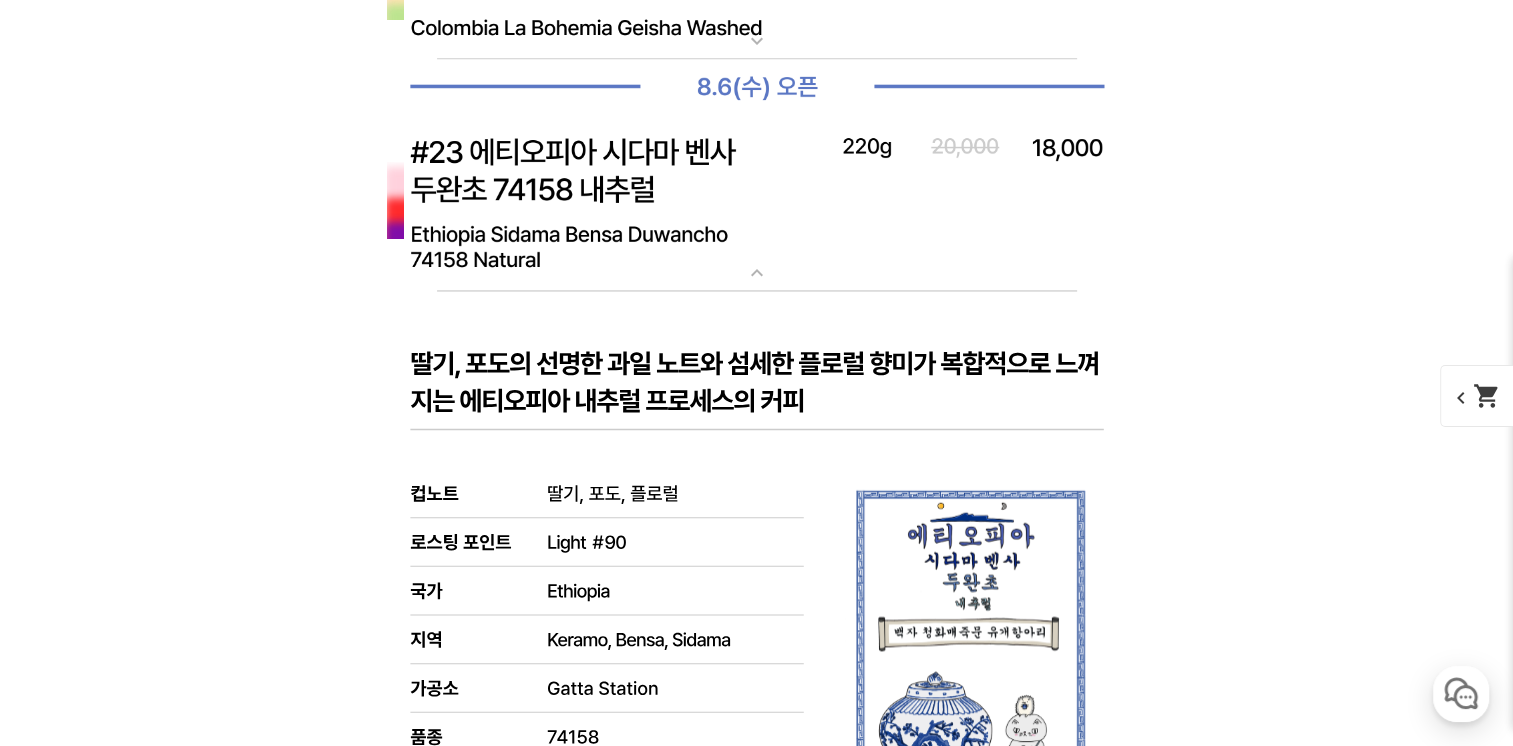 drag, startPoint x: 597, startPoint y: 112, endPoint x: 972, endPoint y: 312, distance: 425 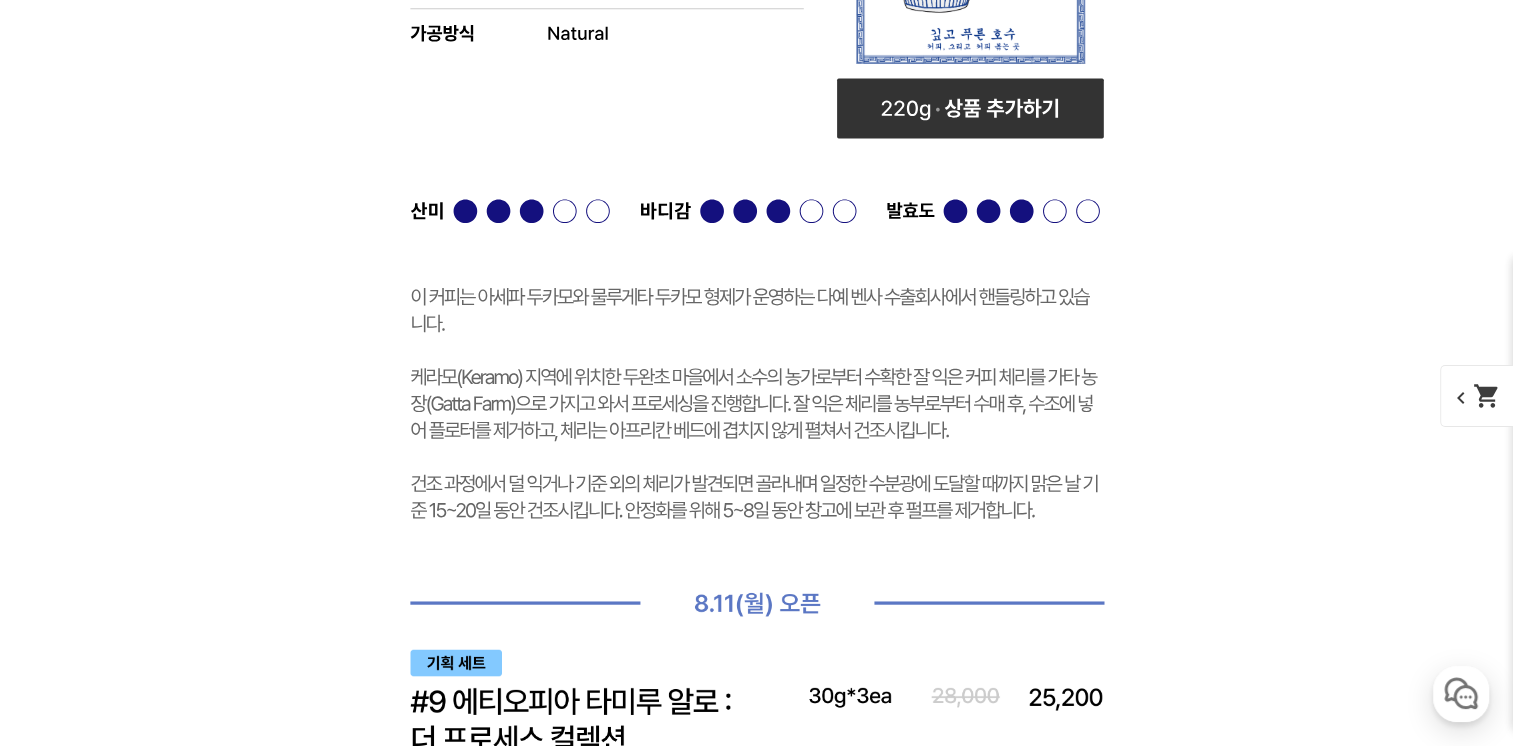 scroll, scrollTop: 11820, scrollLeft: 0, axis: vertical 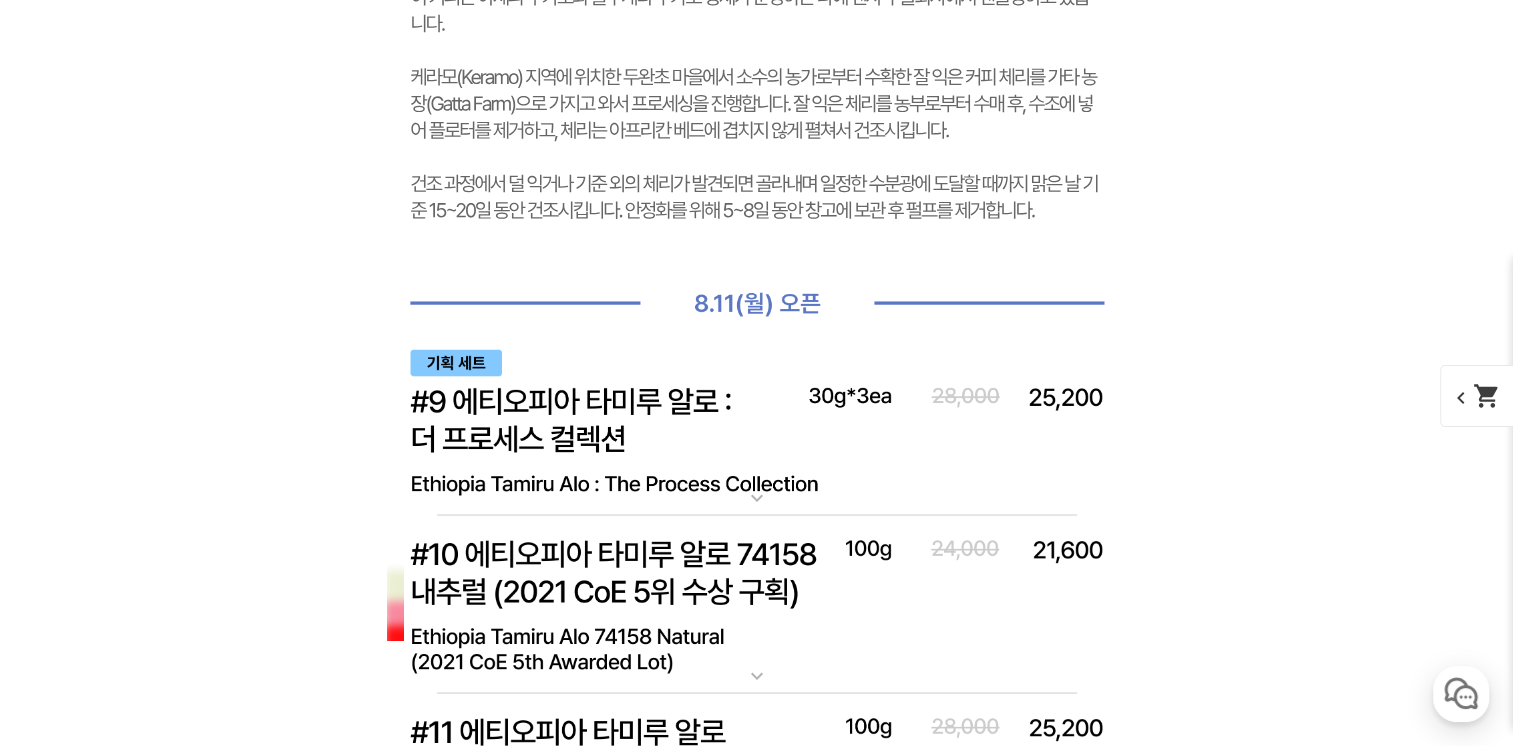 click at bounding box center (757, 423) 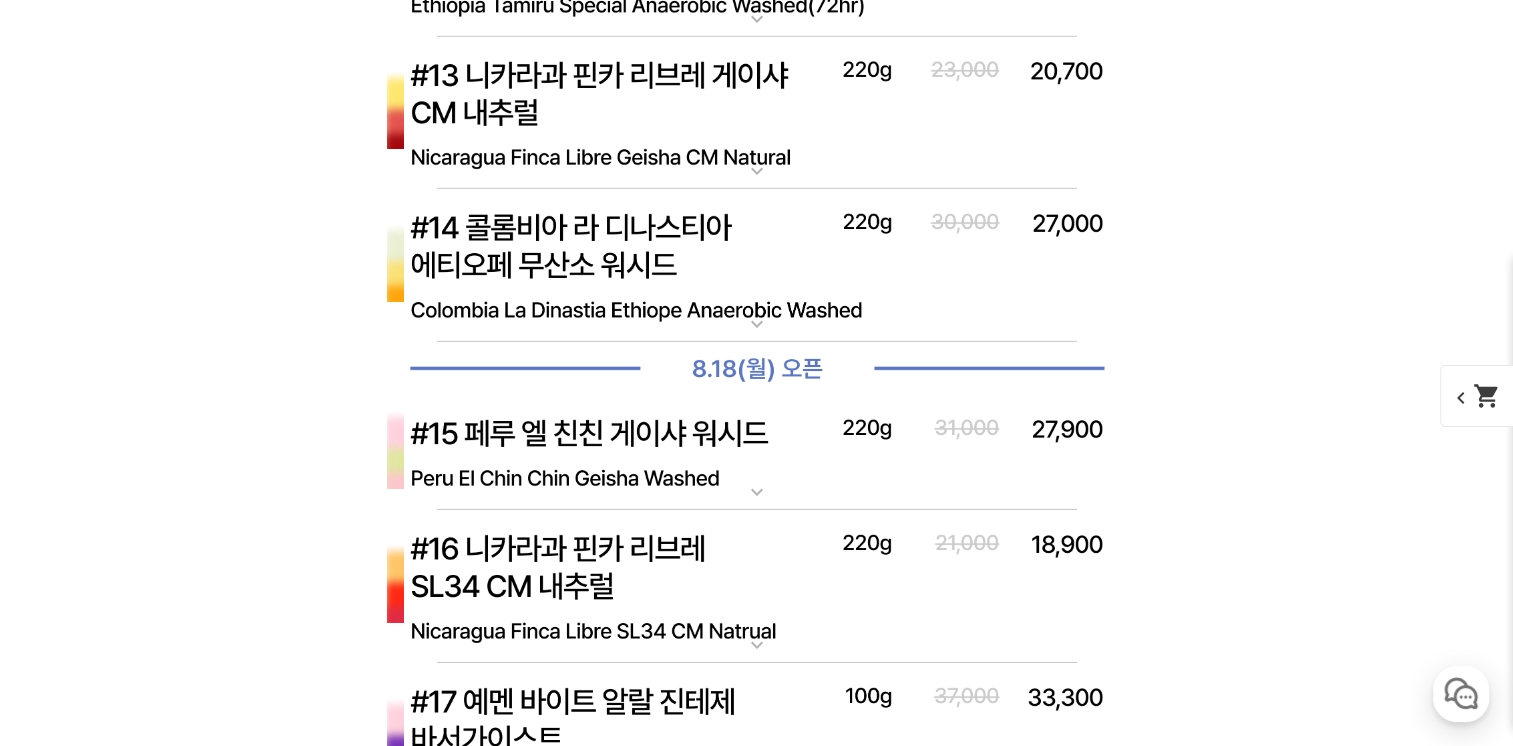scroll, scrollTop: 13920, scrollLeft: 0, axis: vertical 